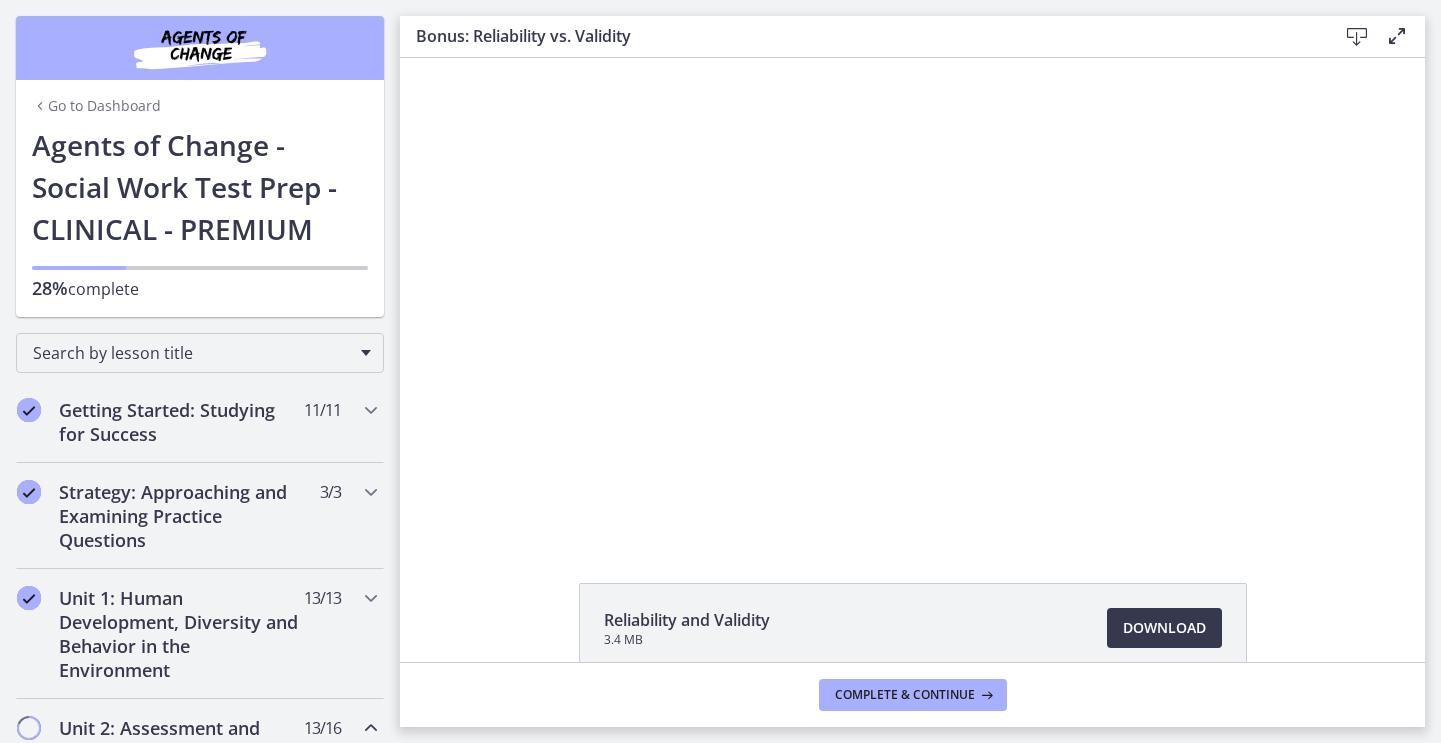 scroll, scrollTop: 0, scrollLeft: 0, axis: both 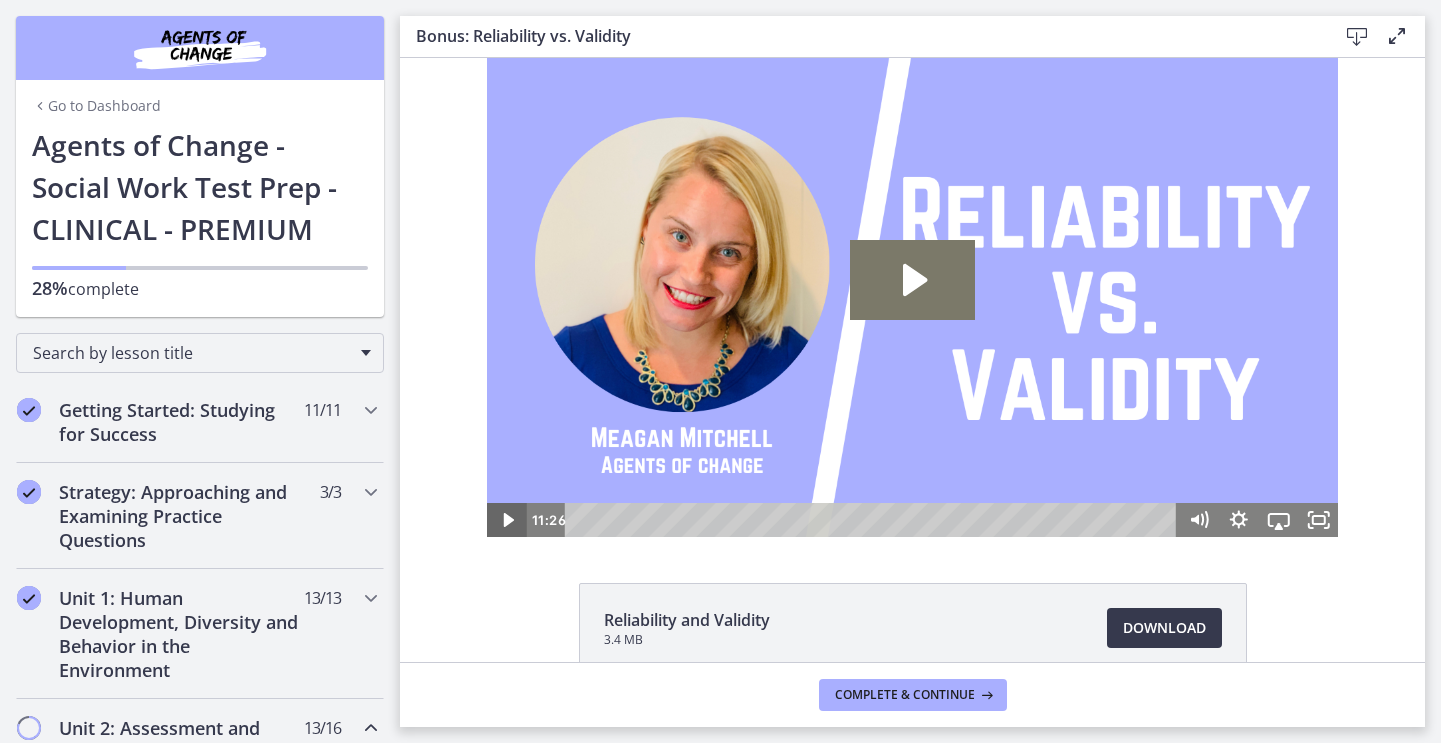 click 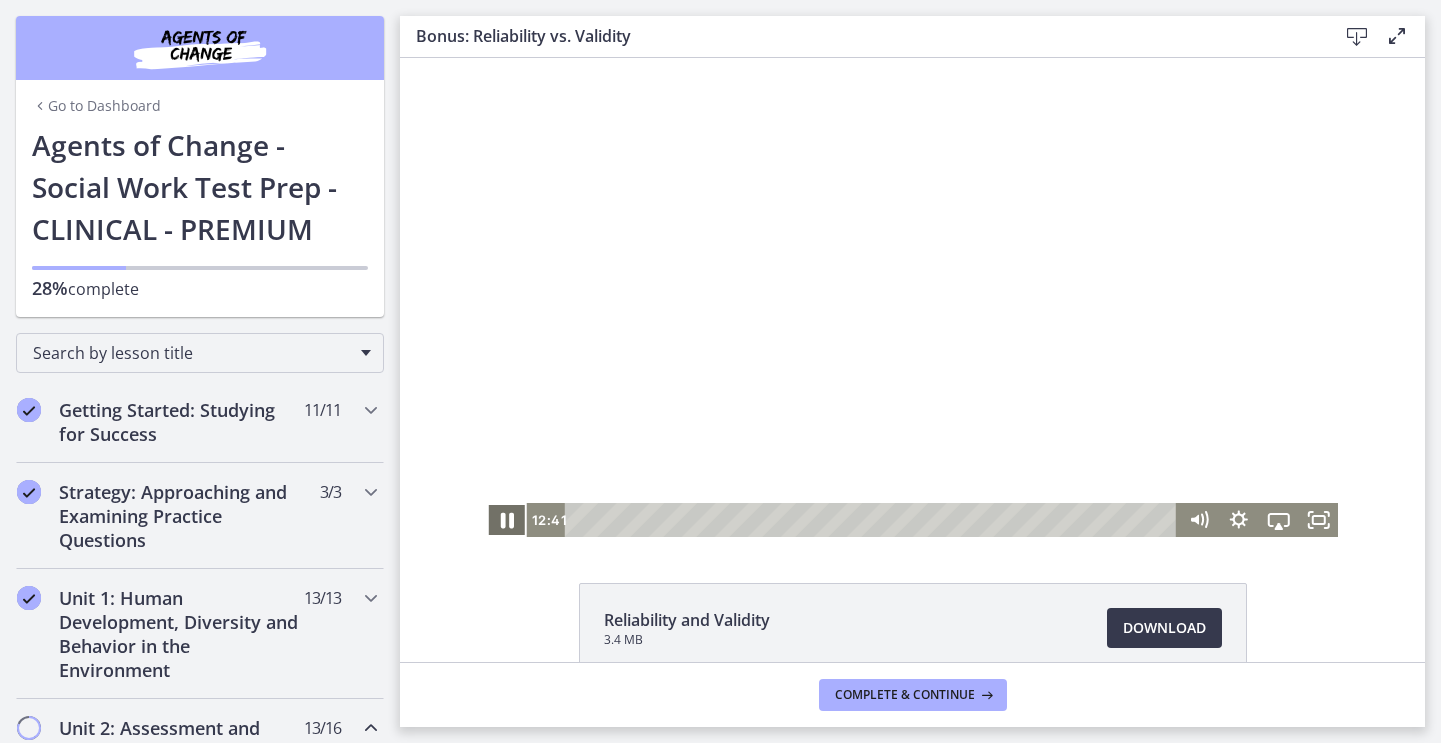 click 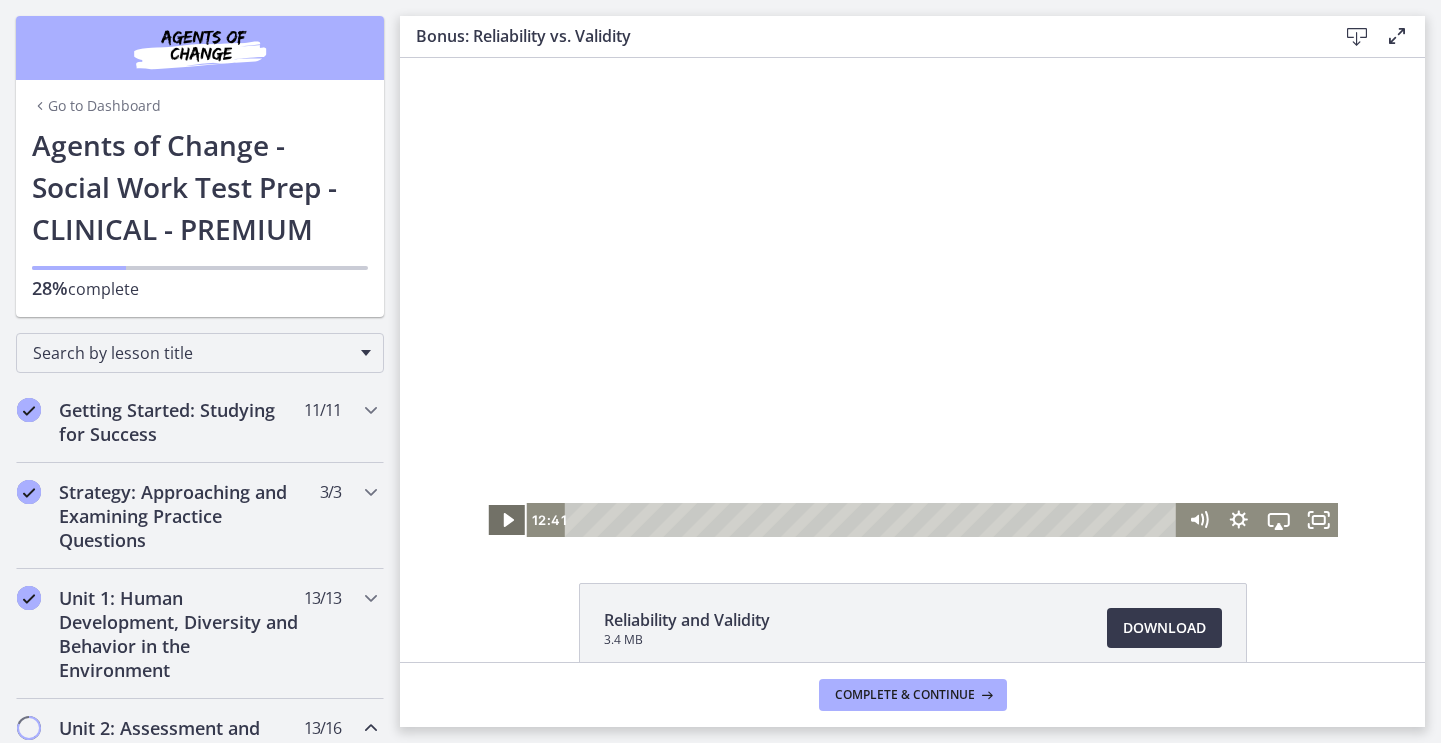 click 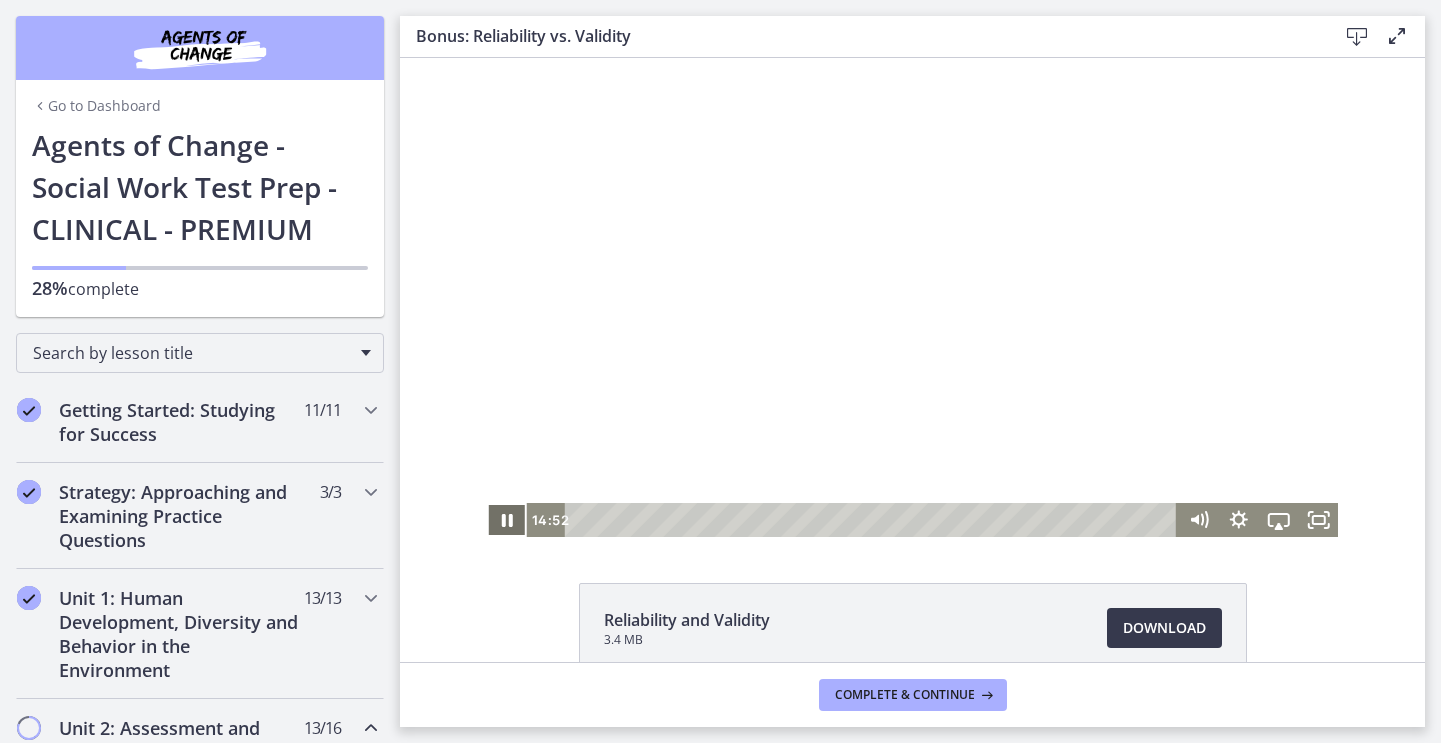click 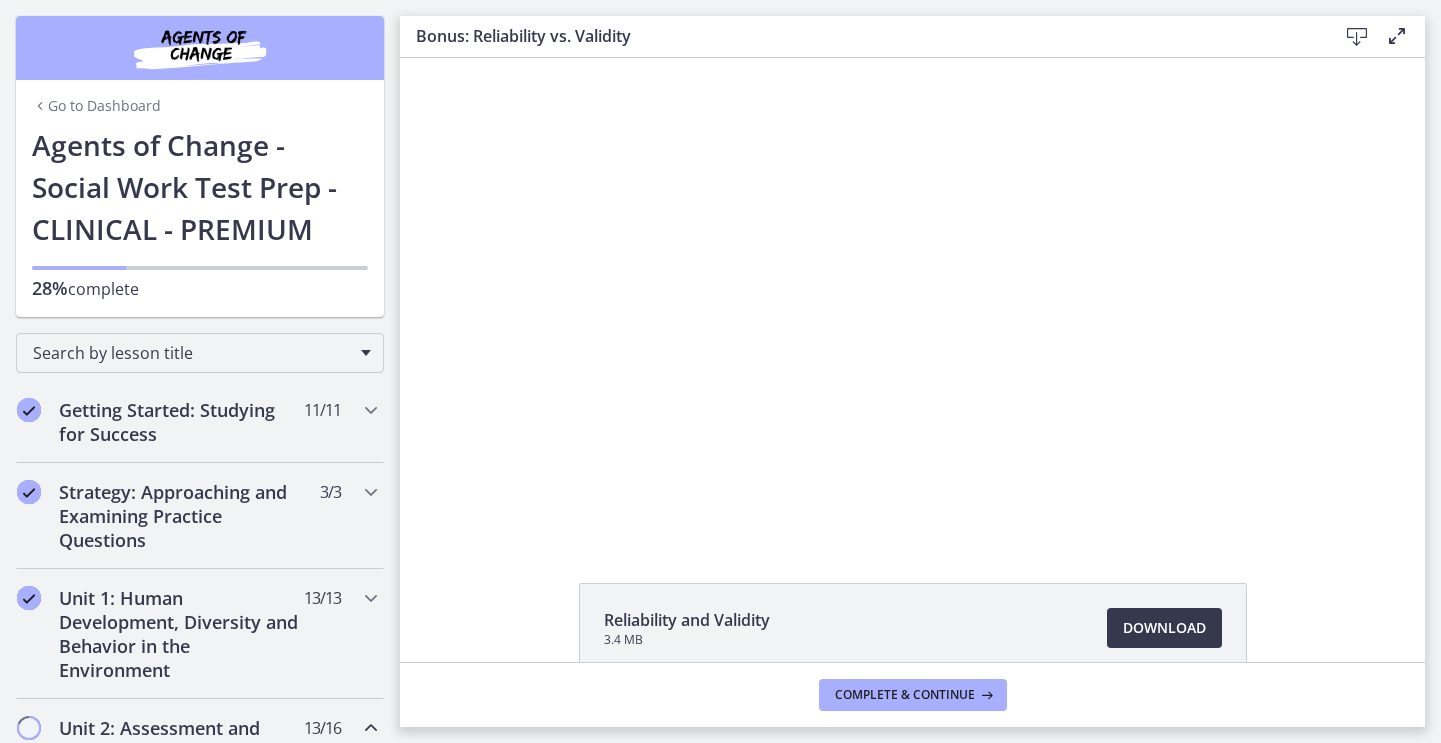 click on "Reliability and Validity
3.4 MB
Download
Opens in a new window" 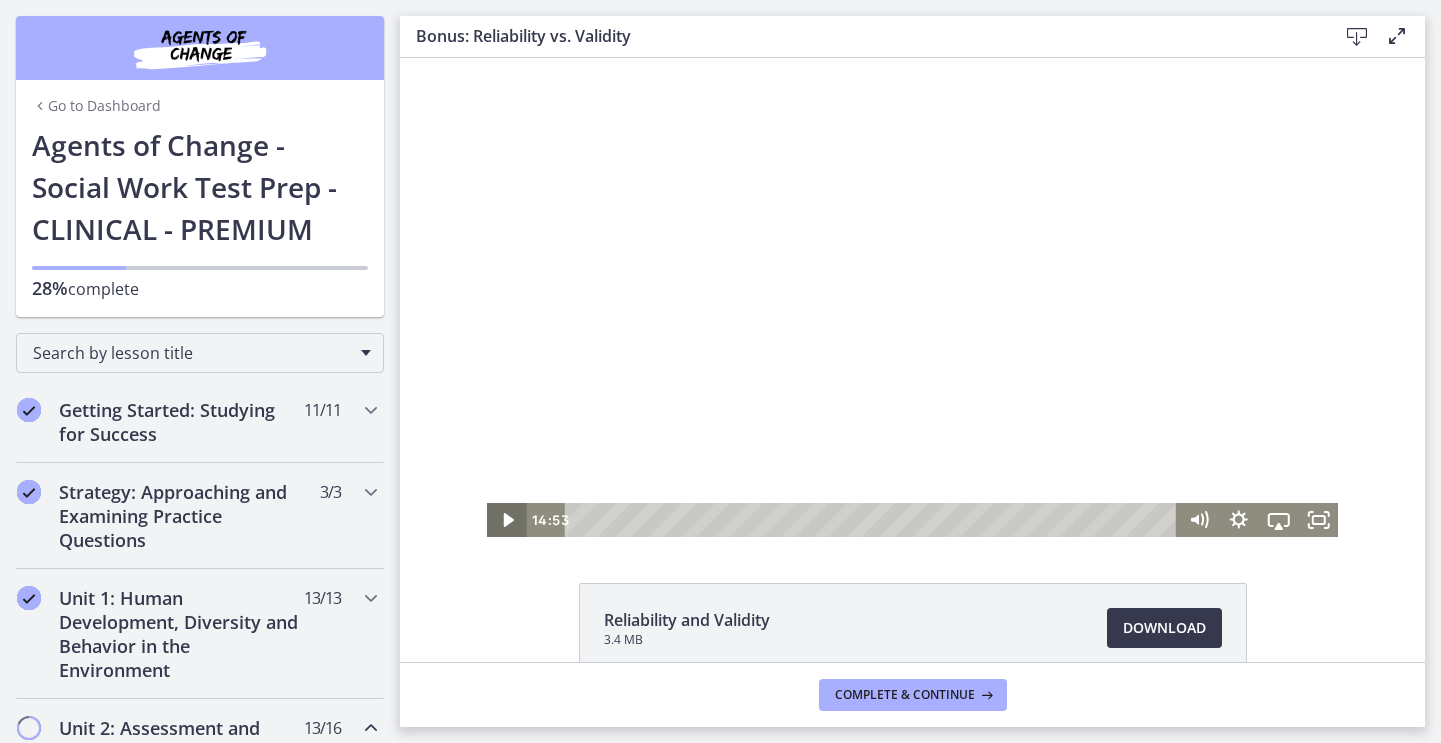 click 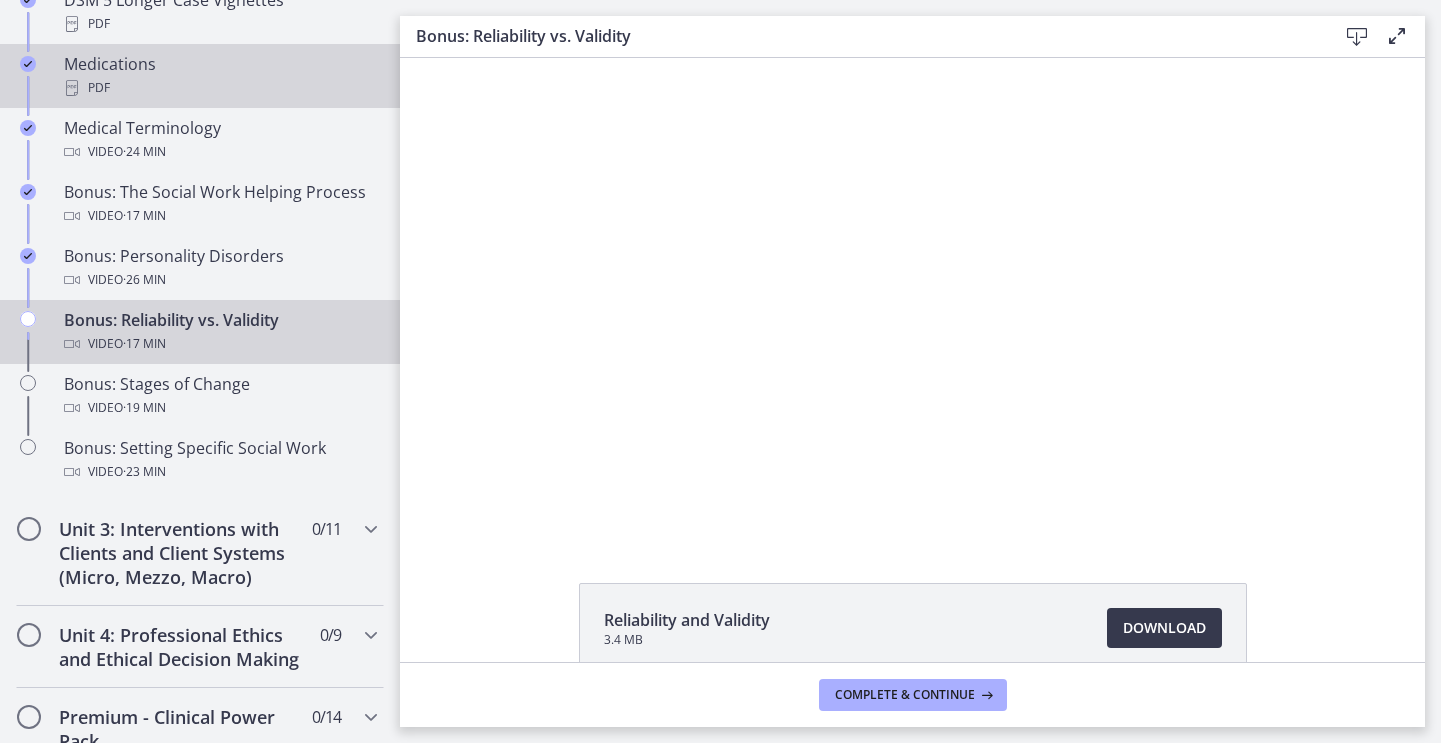 scroll, scrollTop: 1568, scrollLeft: 0, axis: vertical 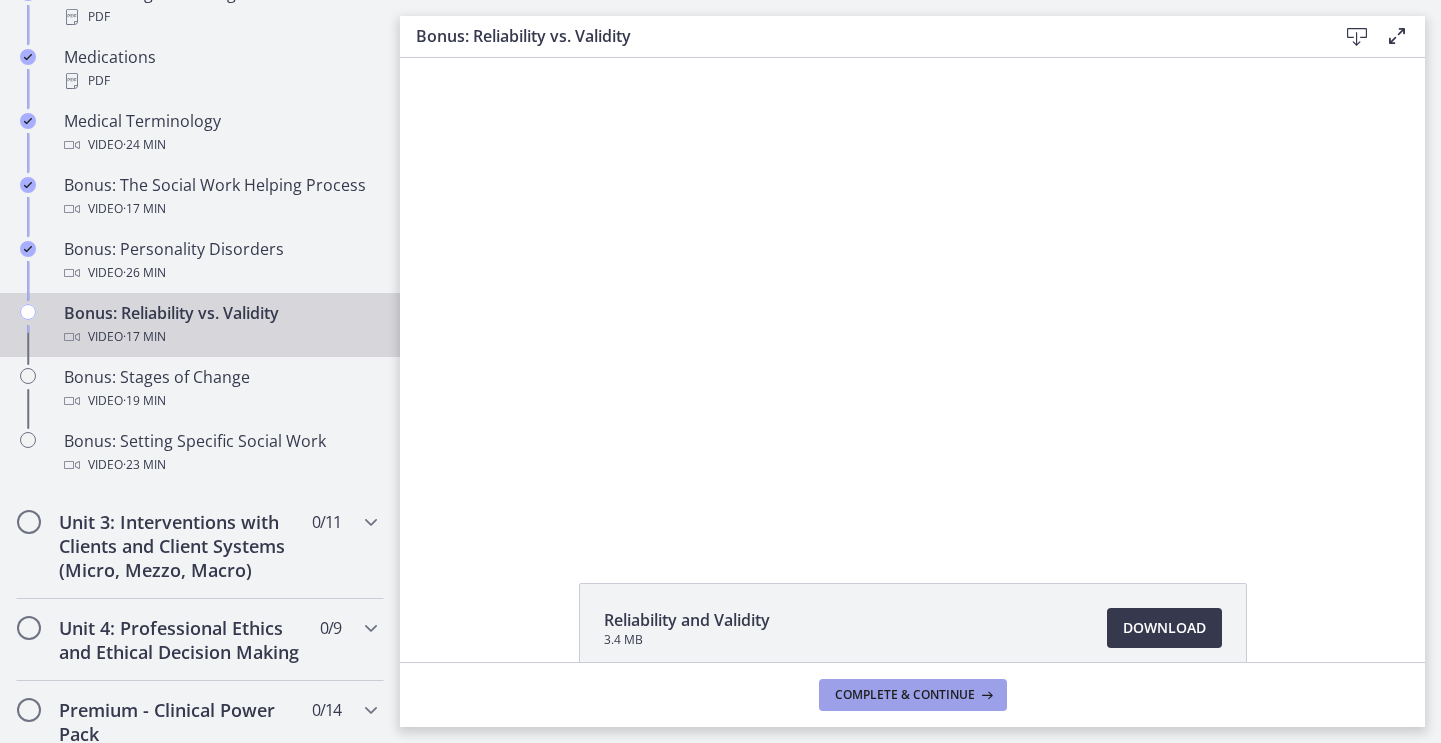 click on "Complete & continue" at bounding box center (905, 695) 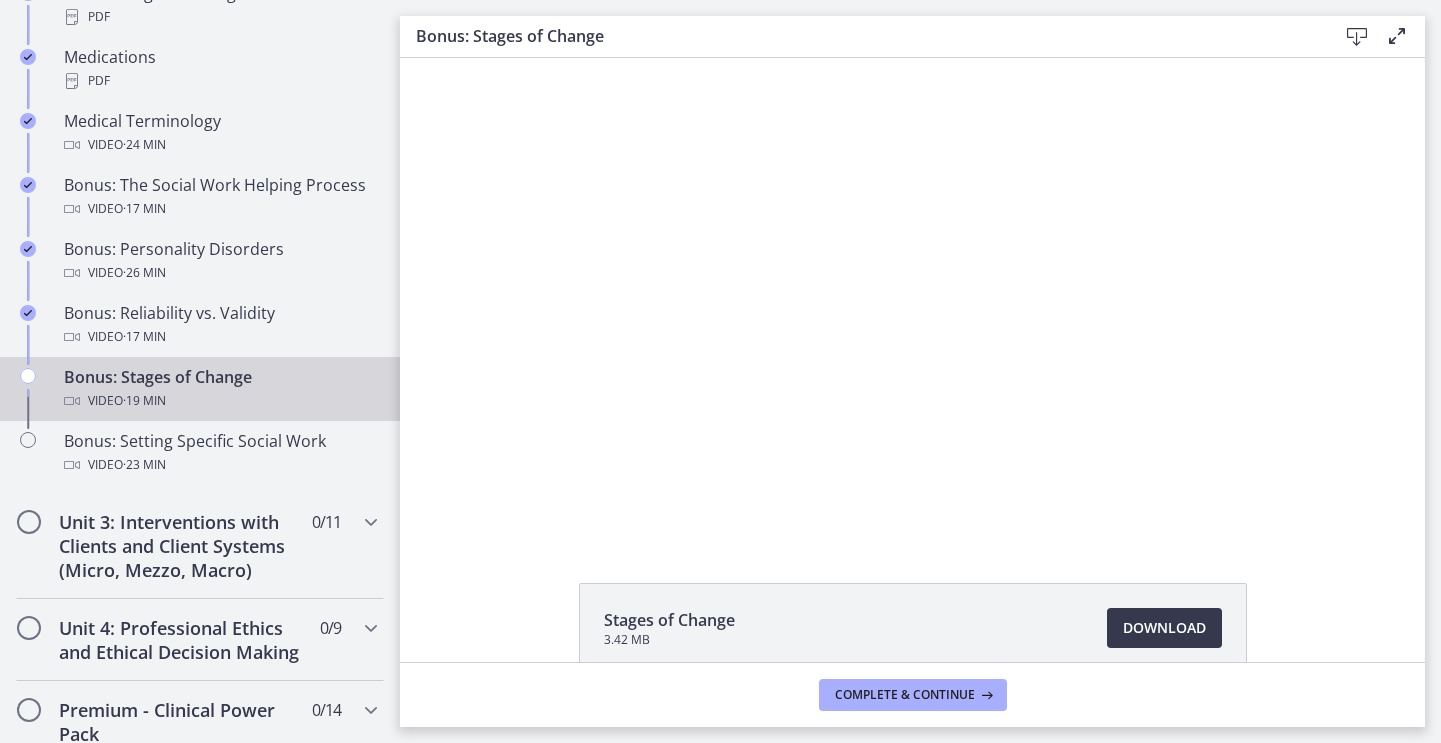 scroll, scrollTop: 0, scrollLeft: 0, axis: both 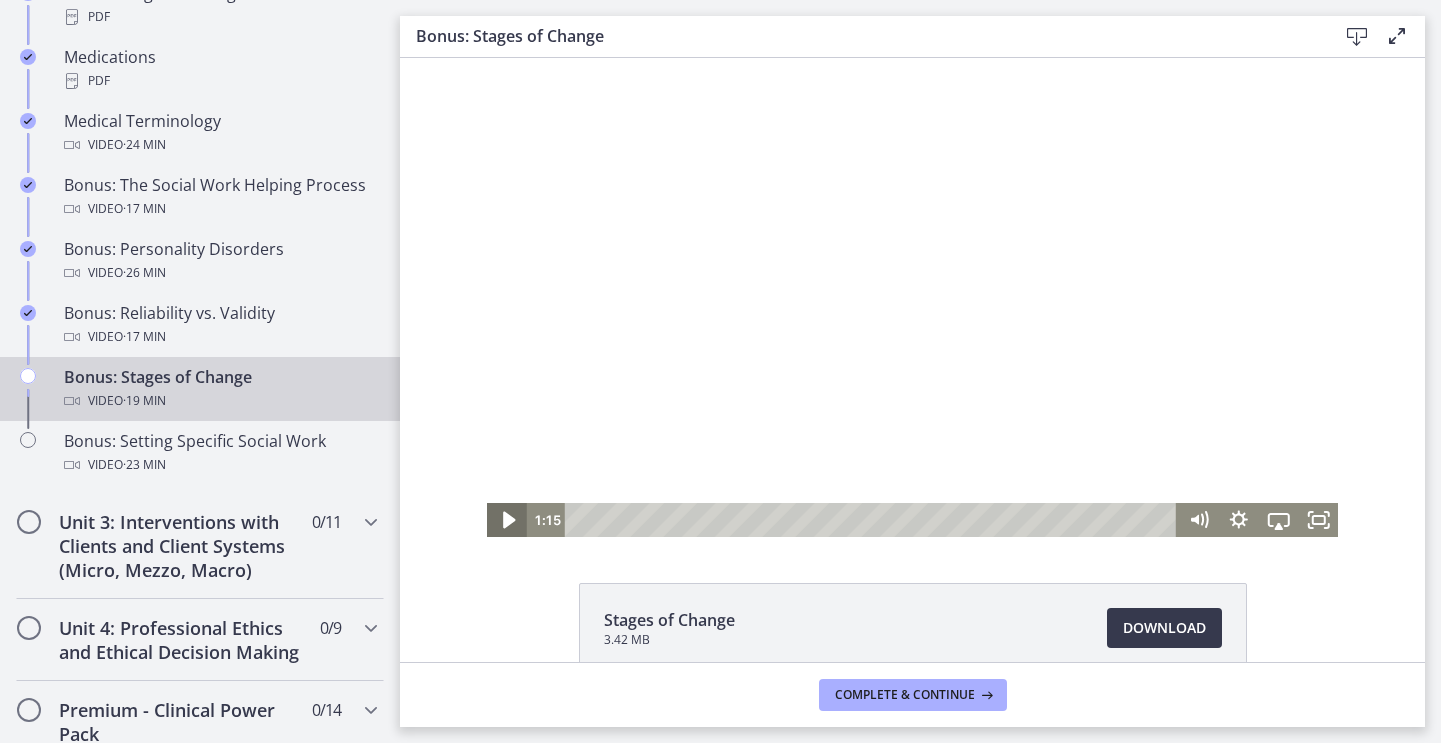 click 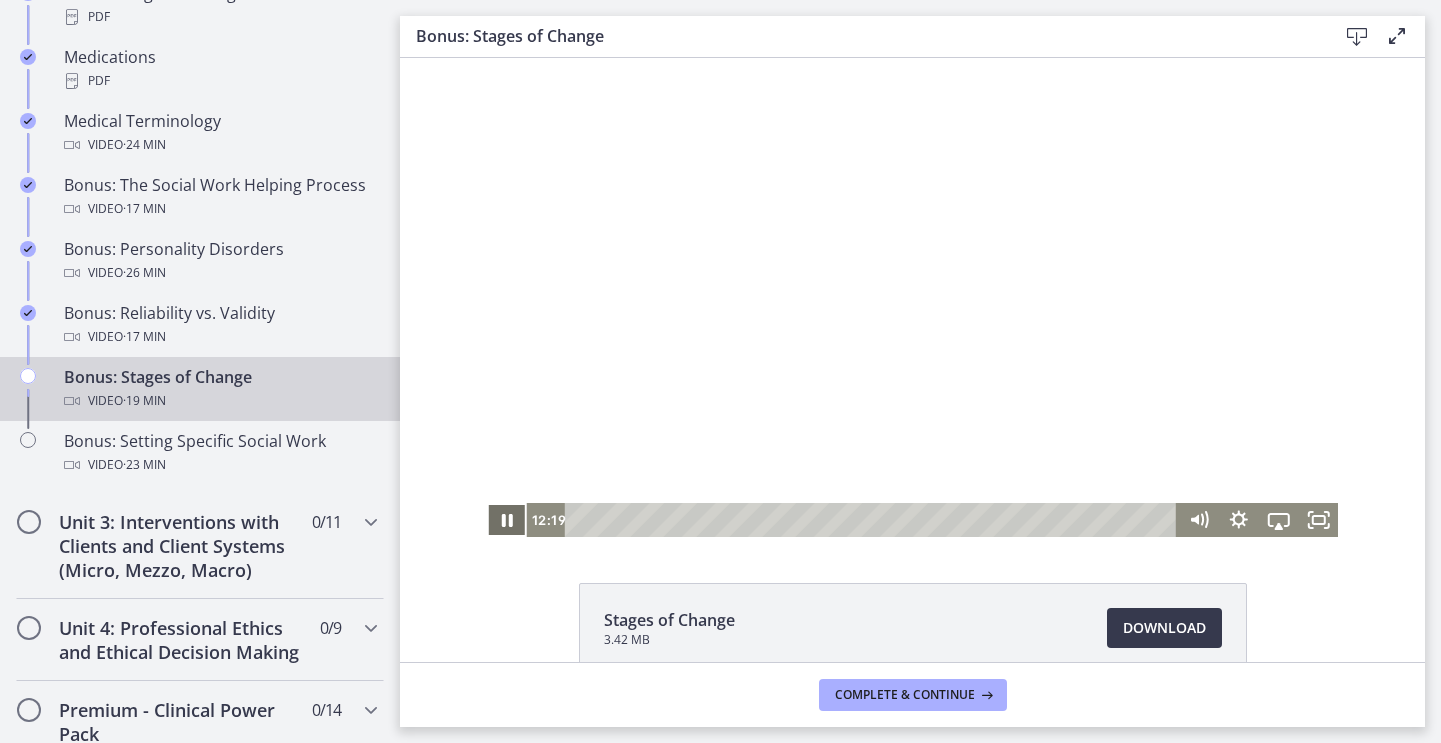 click 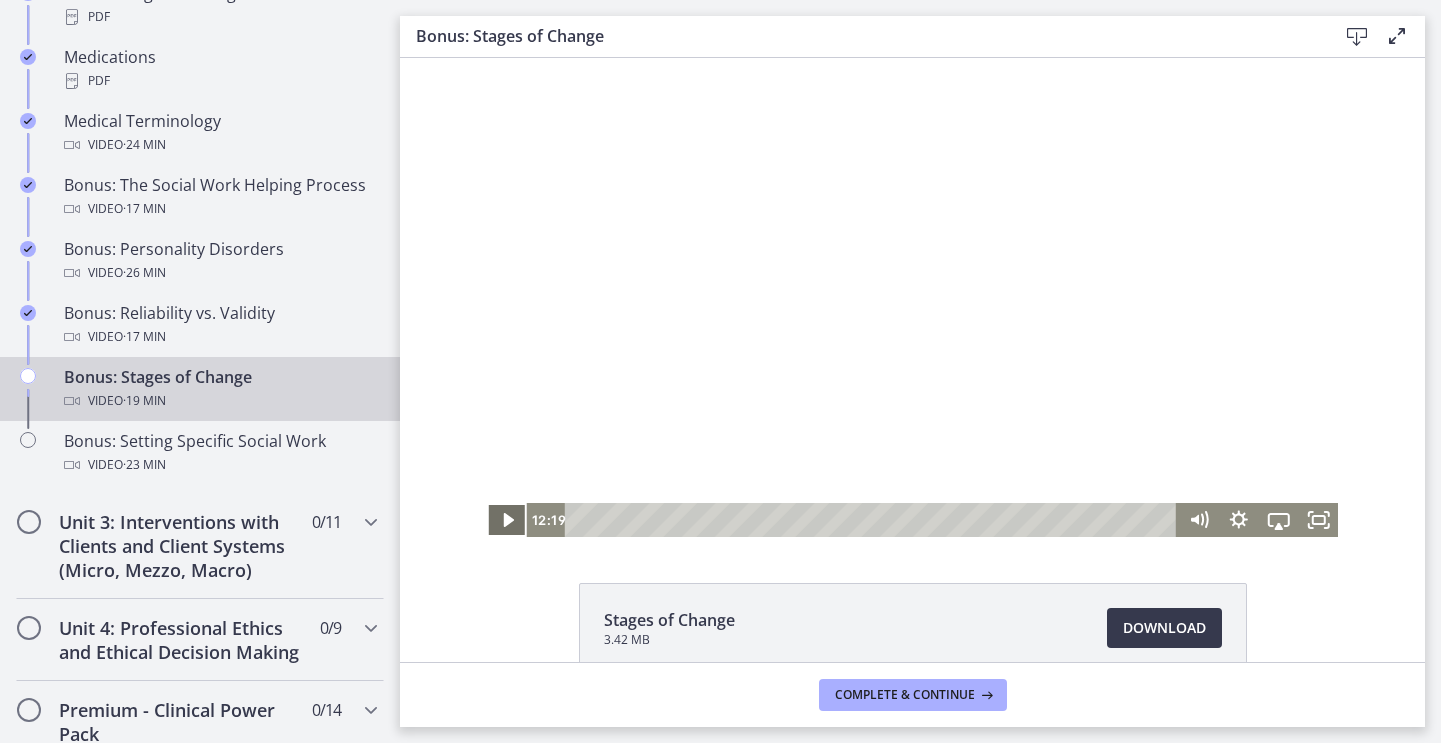 click 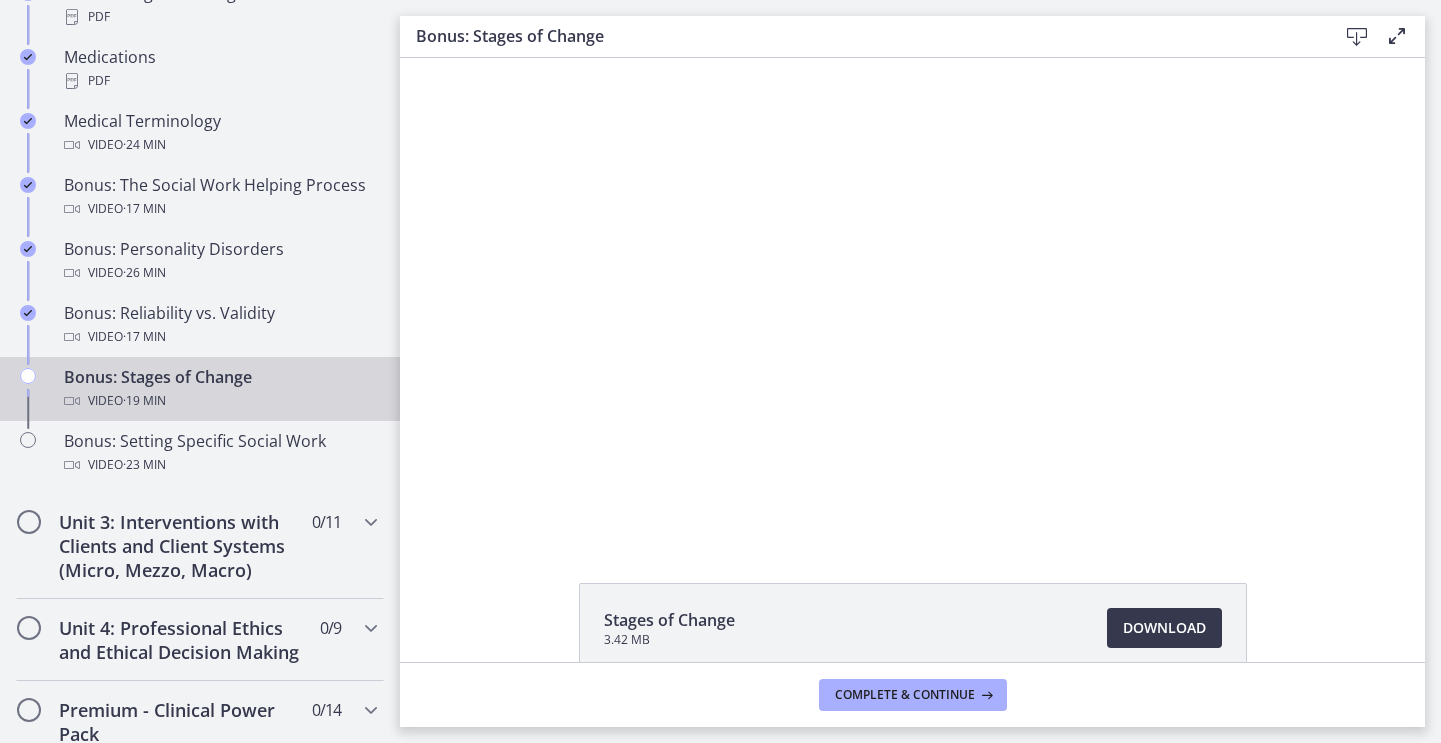 click on "Stages of Change
3.42 MB
Download
Opens in a new window" 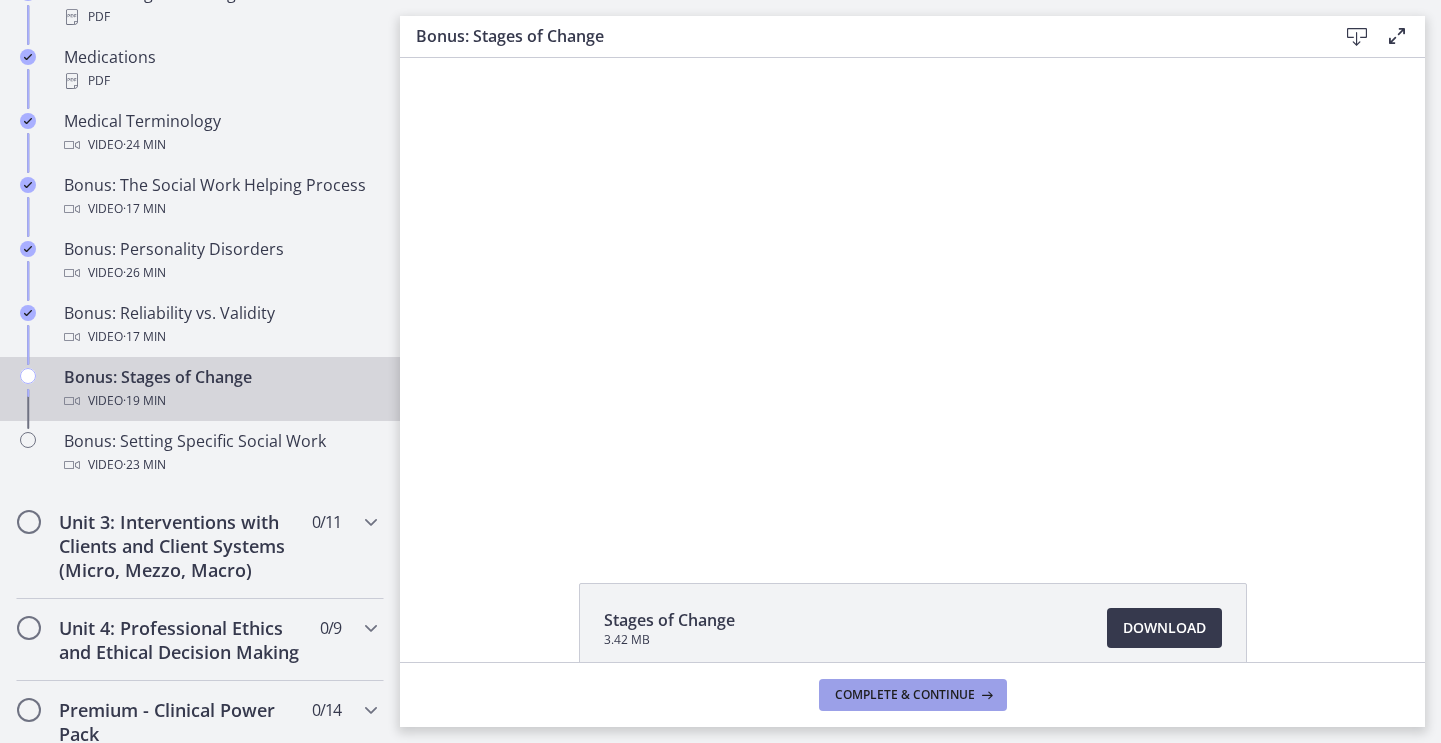 click on "Complete & continue" at bounding box center [905, 695] 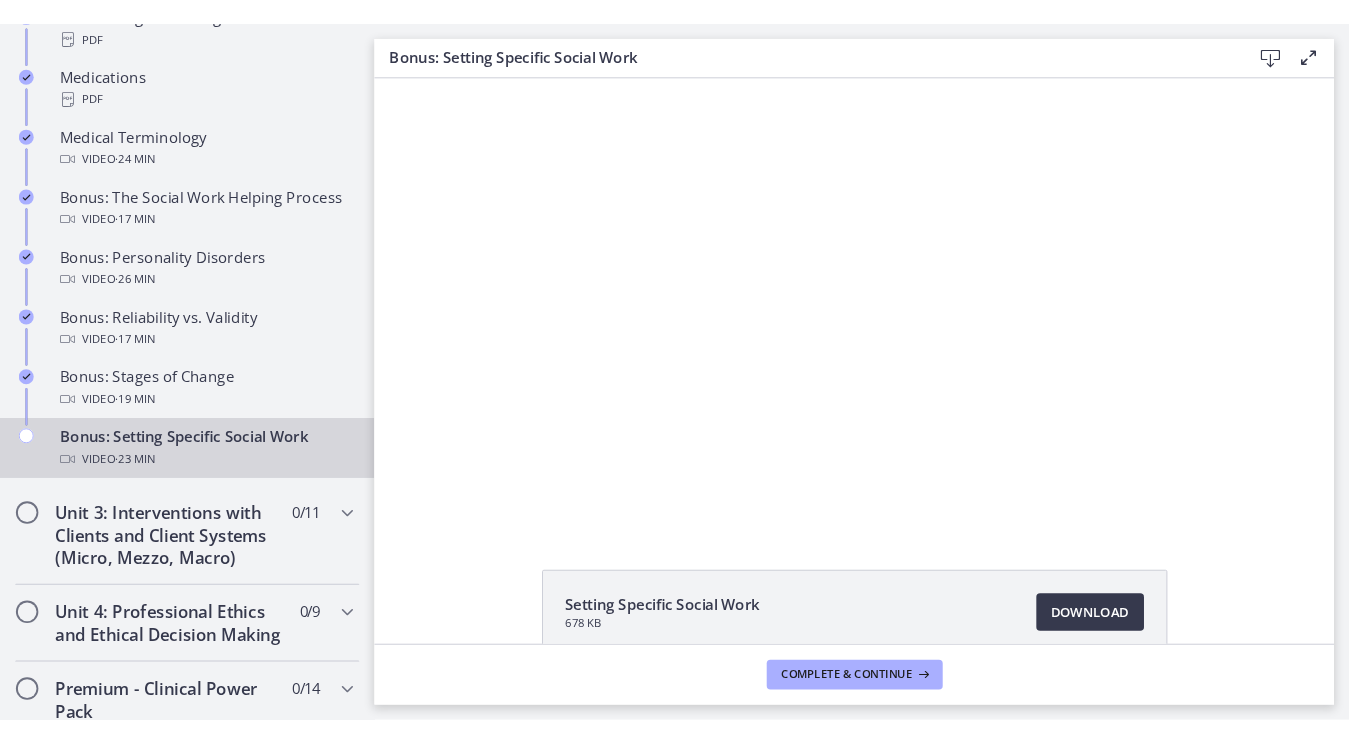 scroll, scrollTop: 0, scrollLeft: 0, axis: both 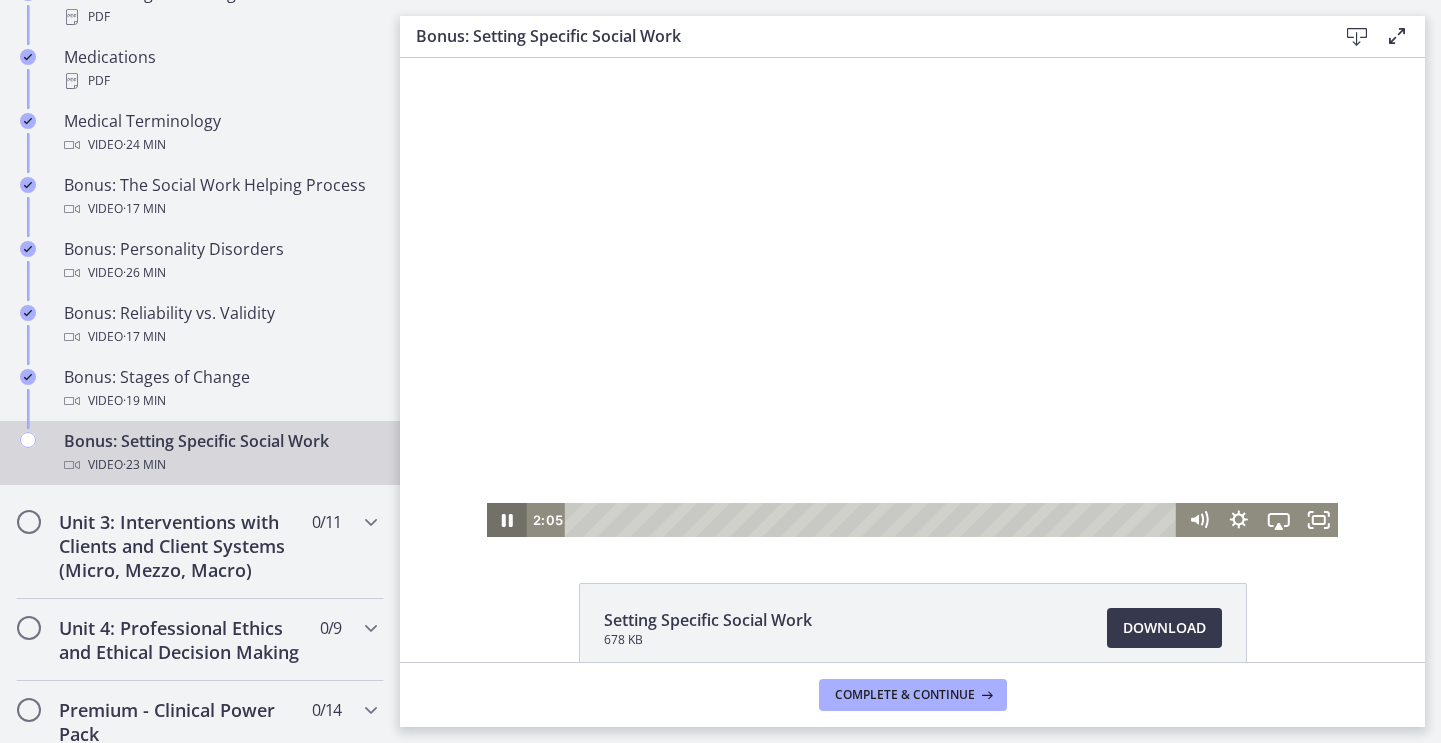 click 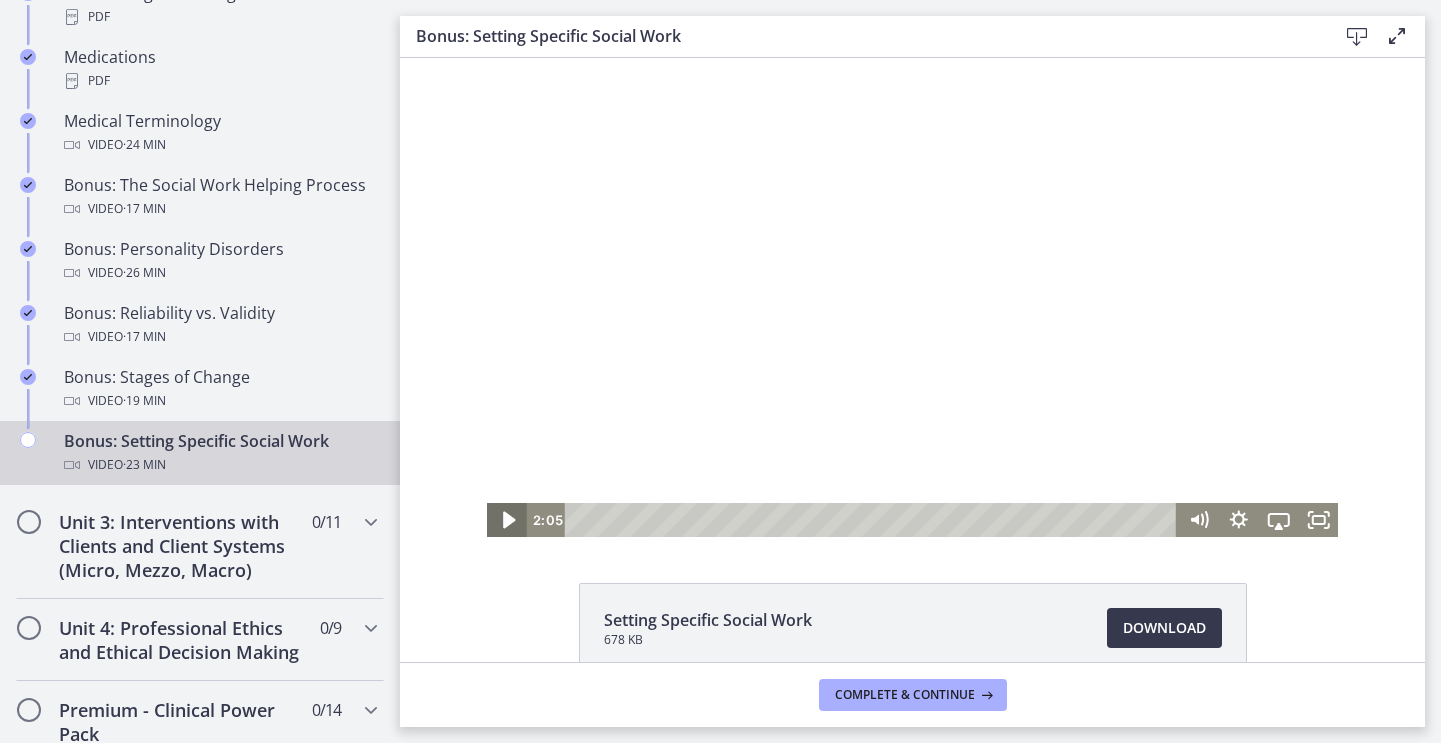 click 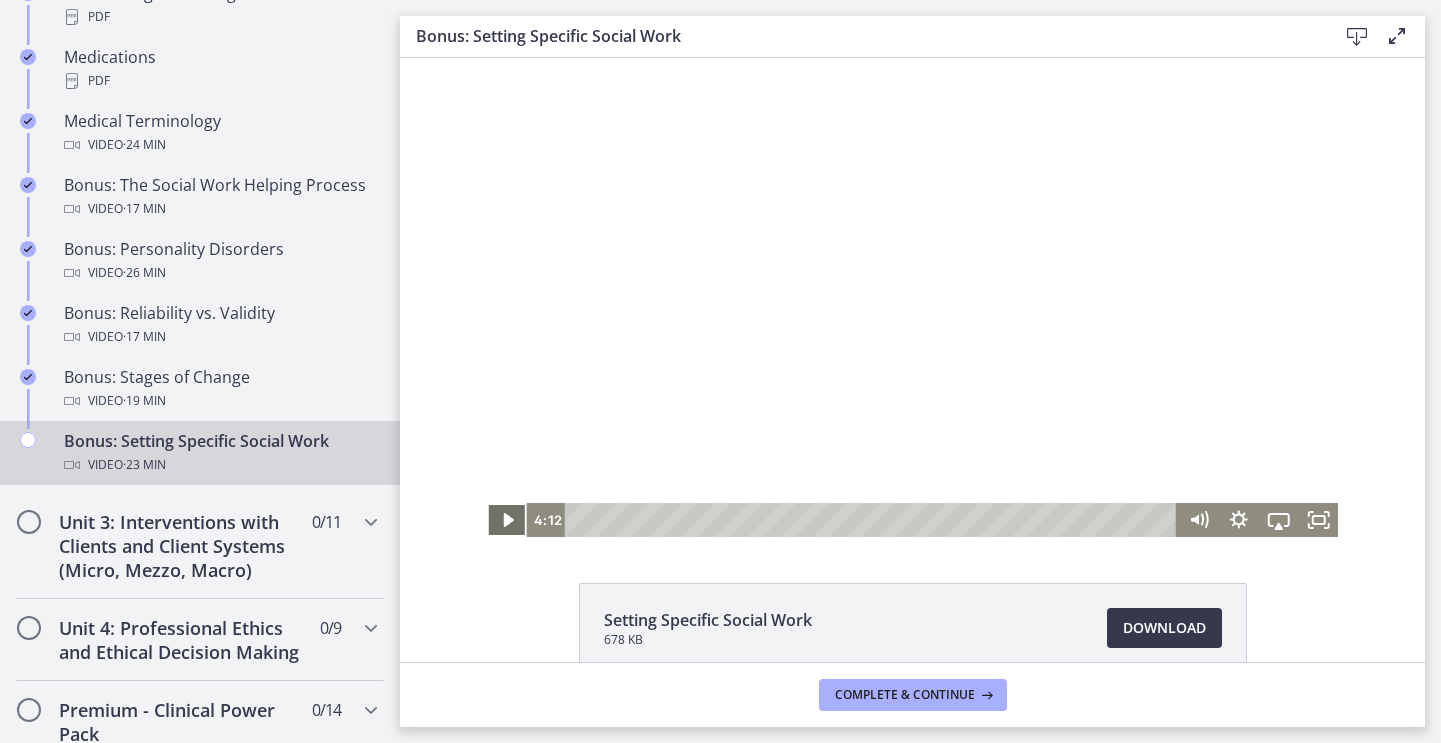 click 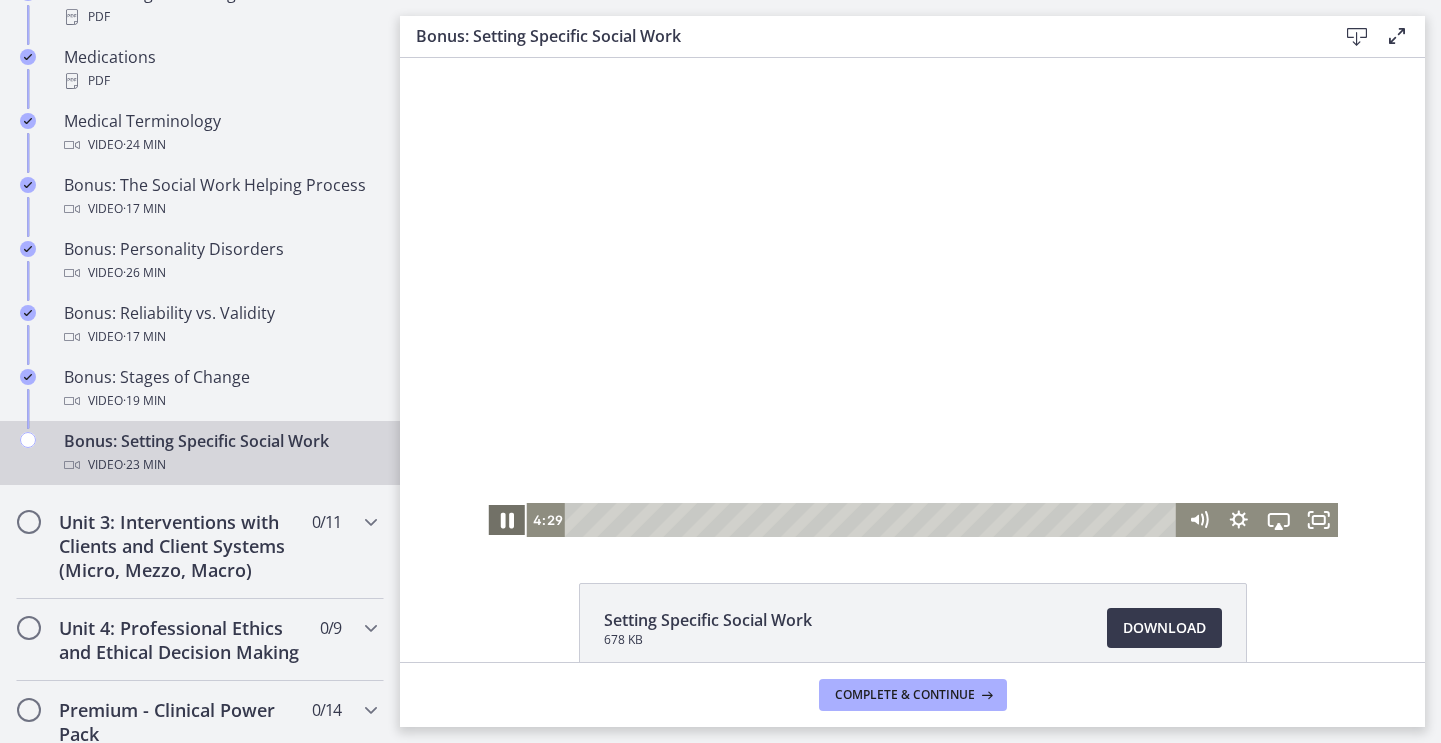 click 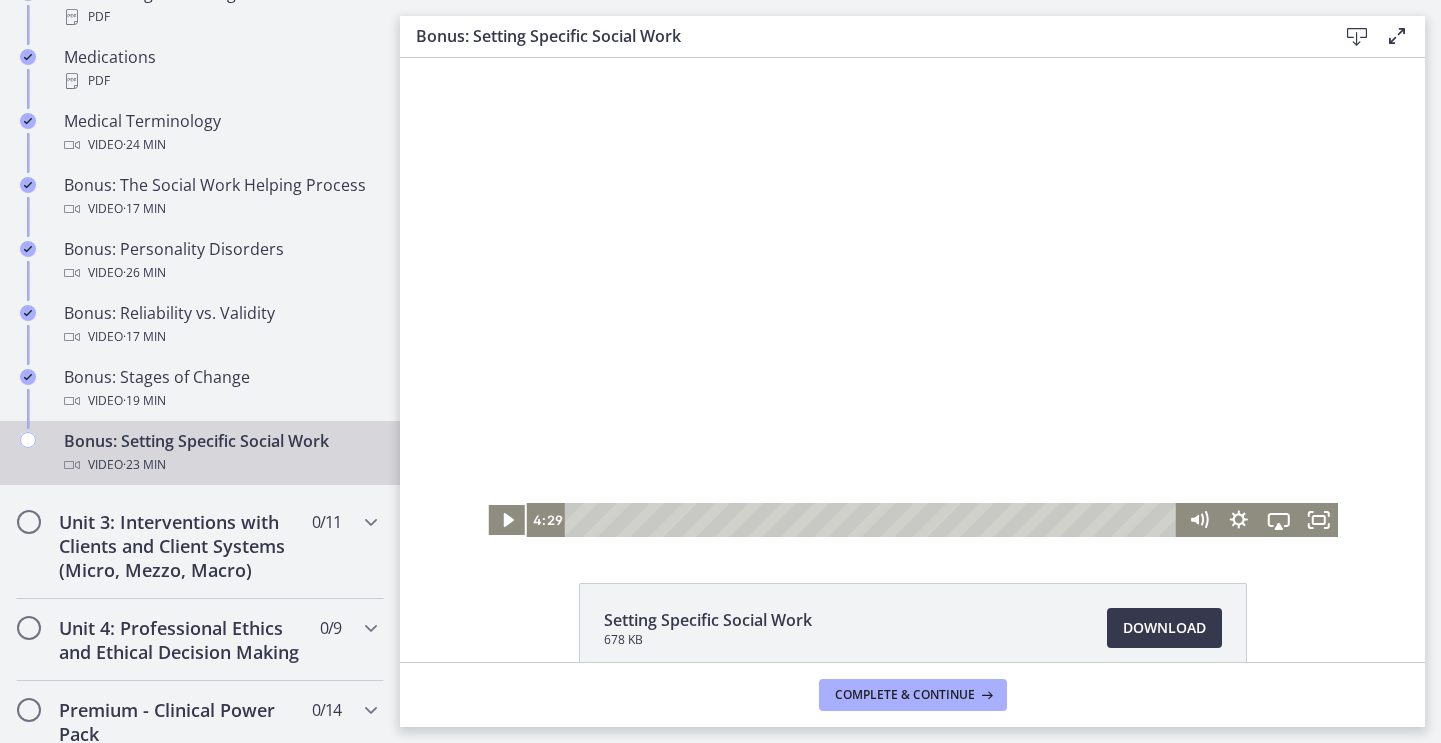 click at bounding box center [913, 297] 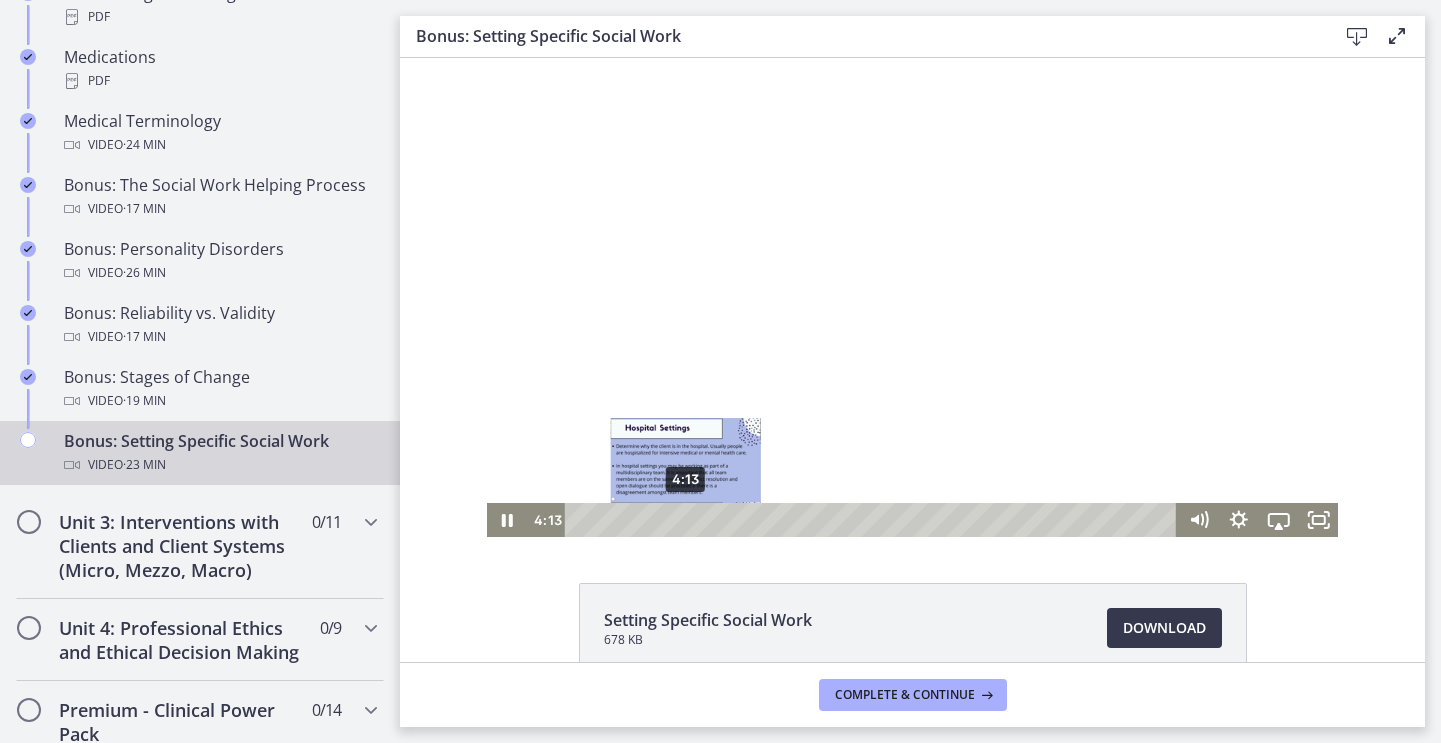click on "4:13" at bounding box center [874, 520] 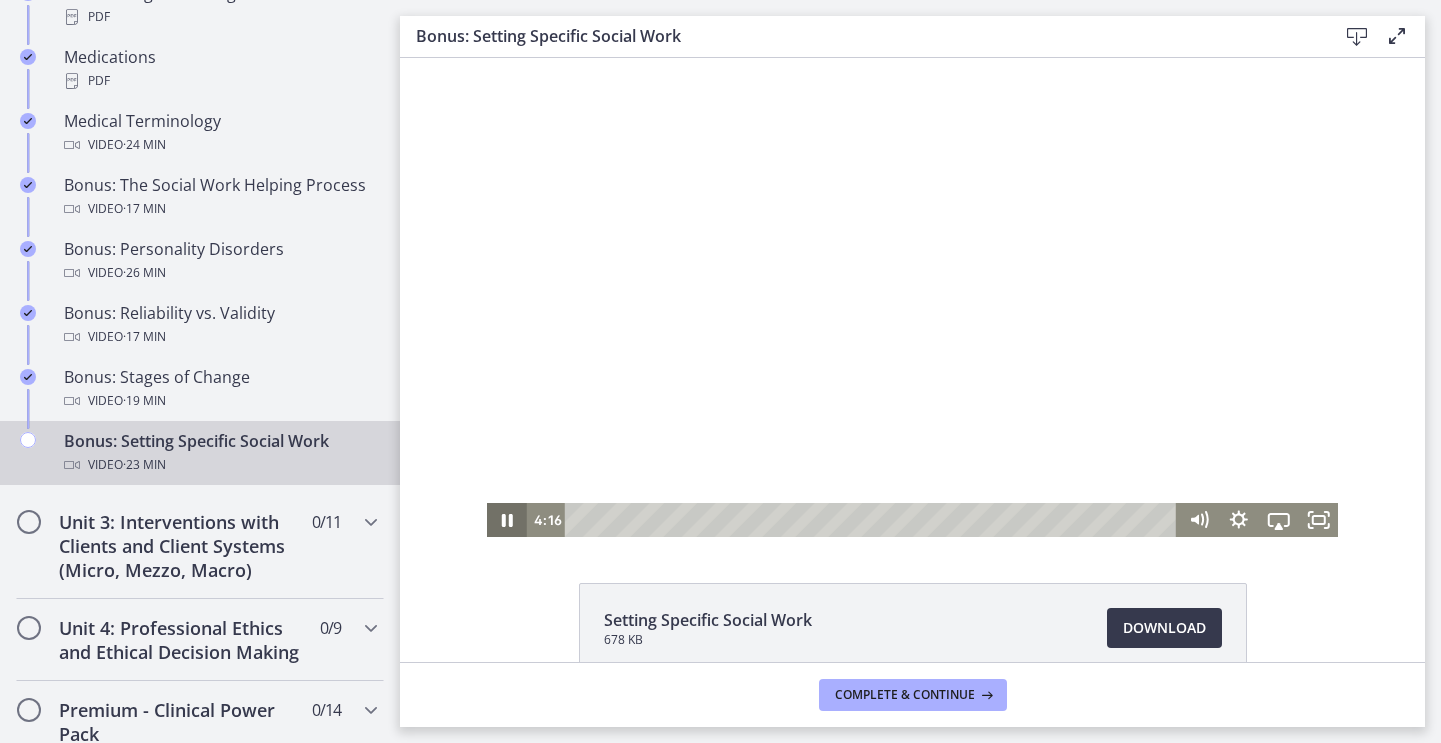 click 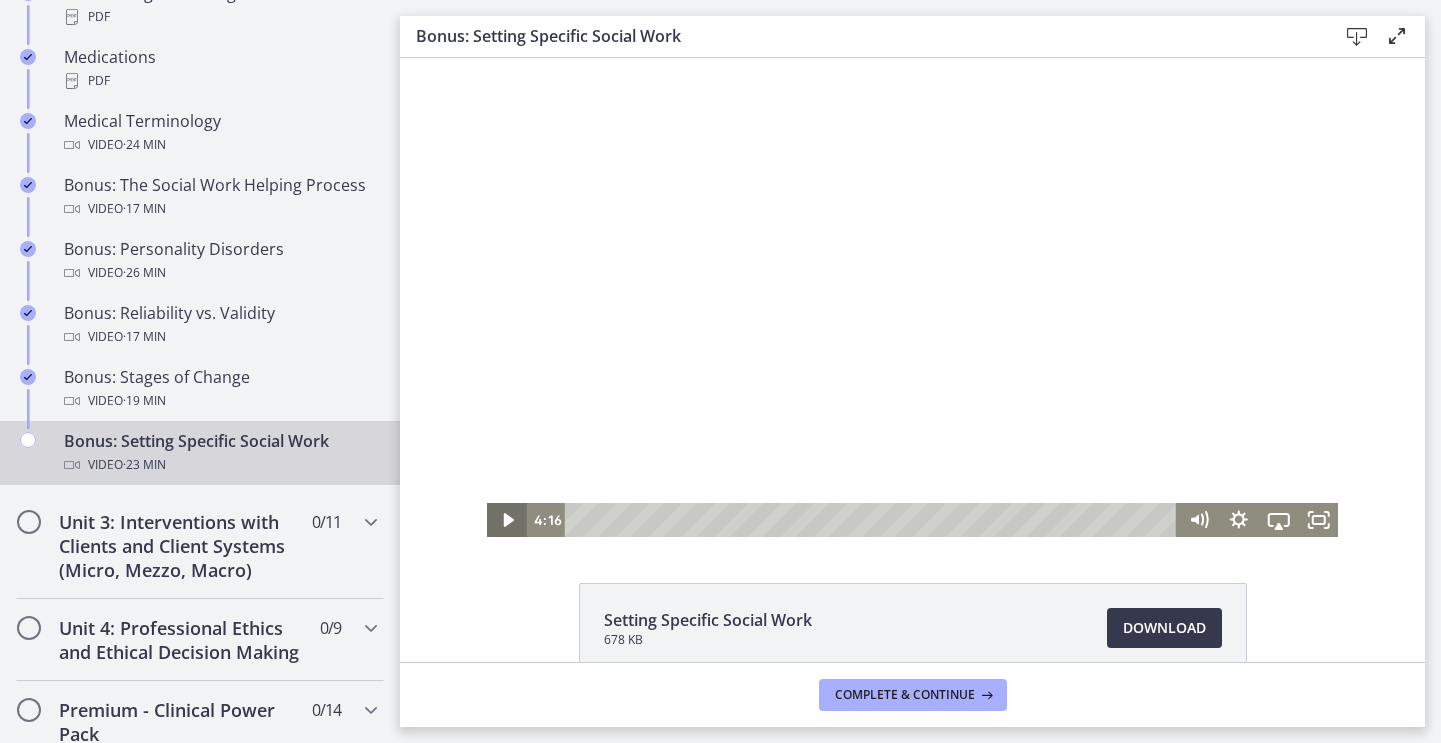 click 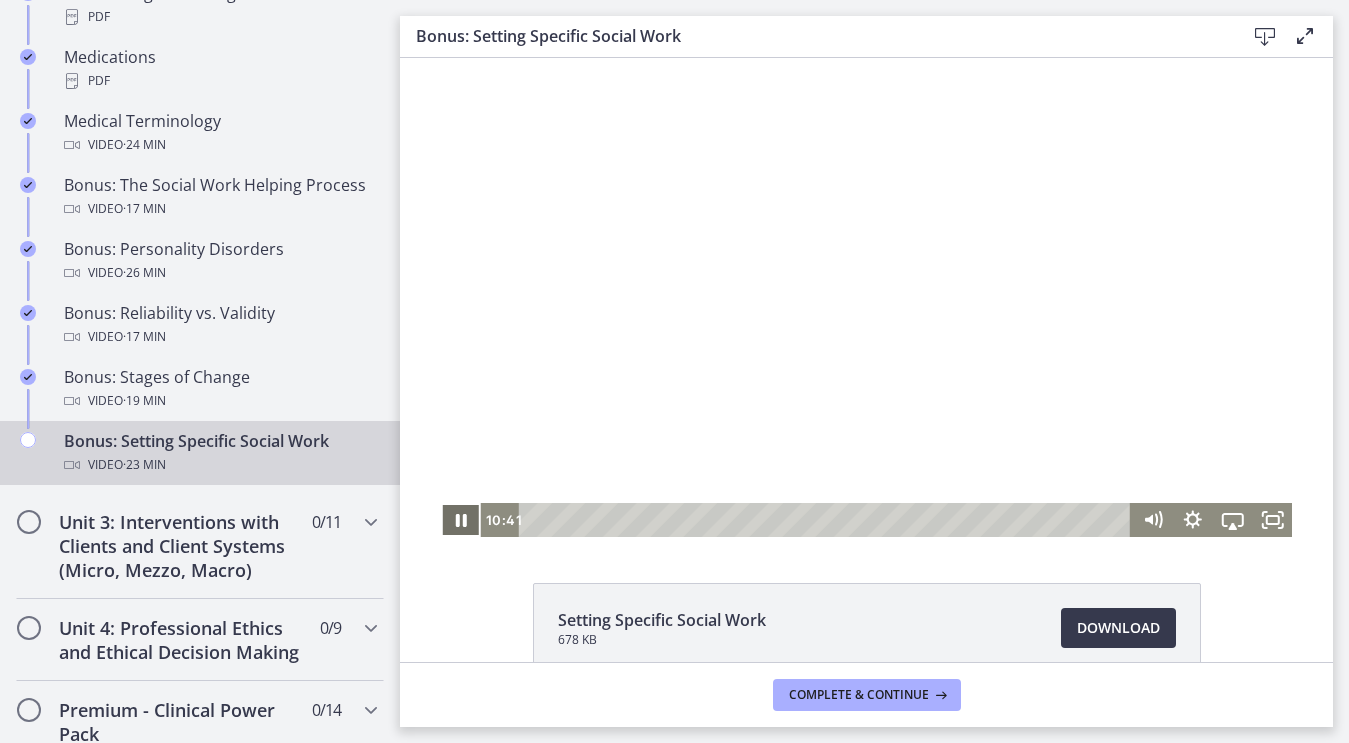 click 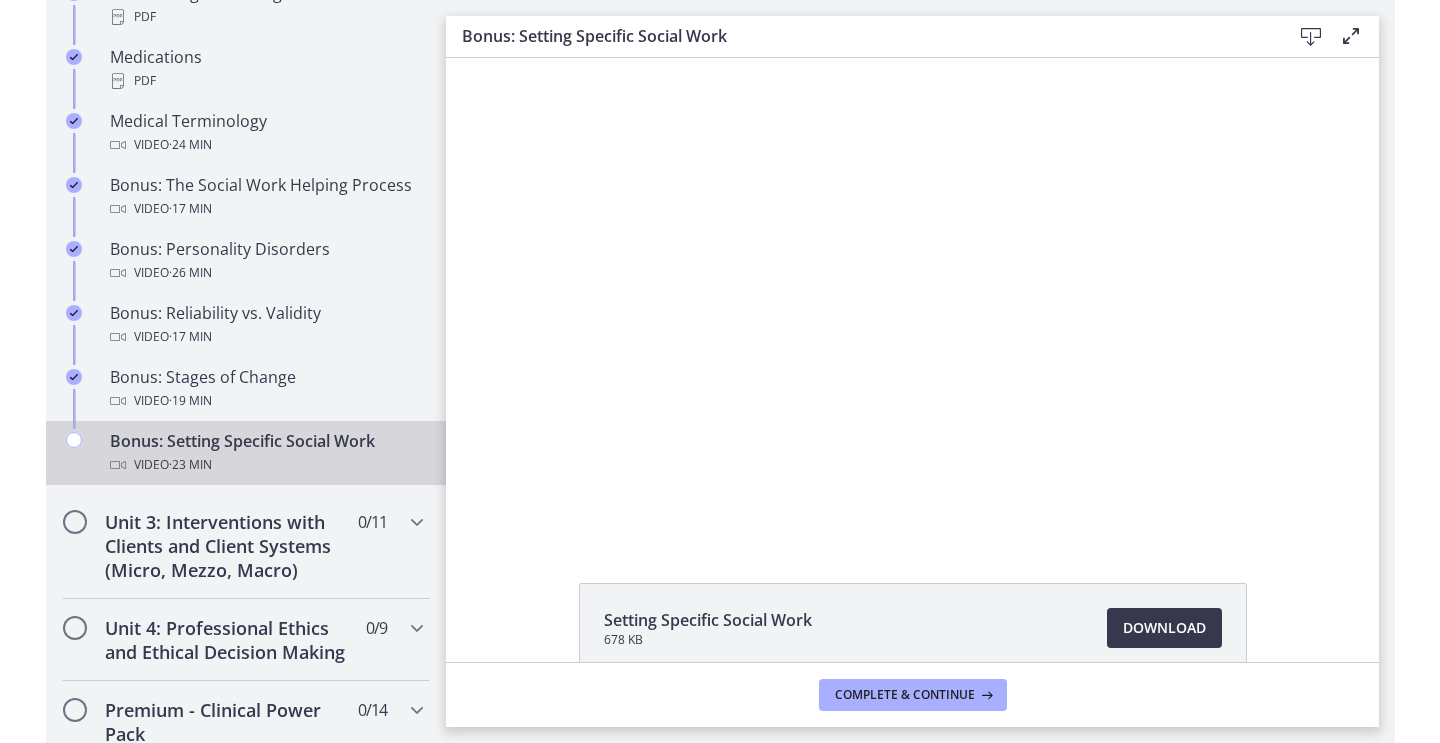 scroll, scrollTop: 0, scrollLeft: 0, axis: both 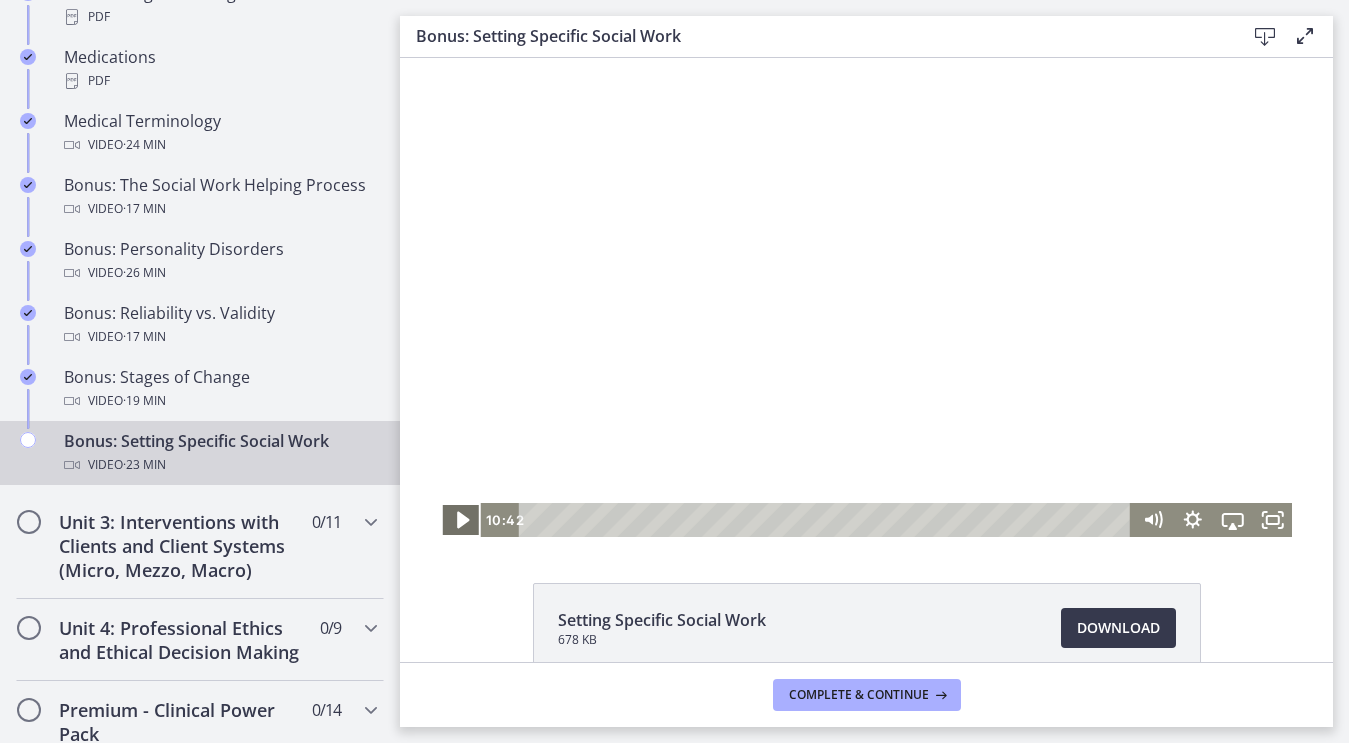 click 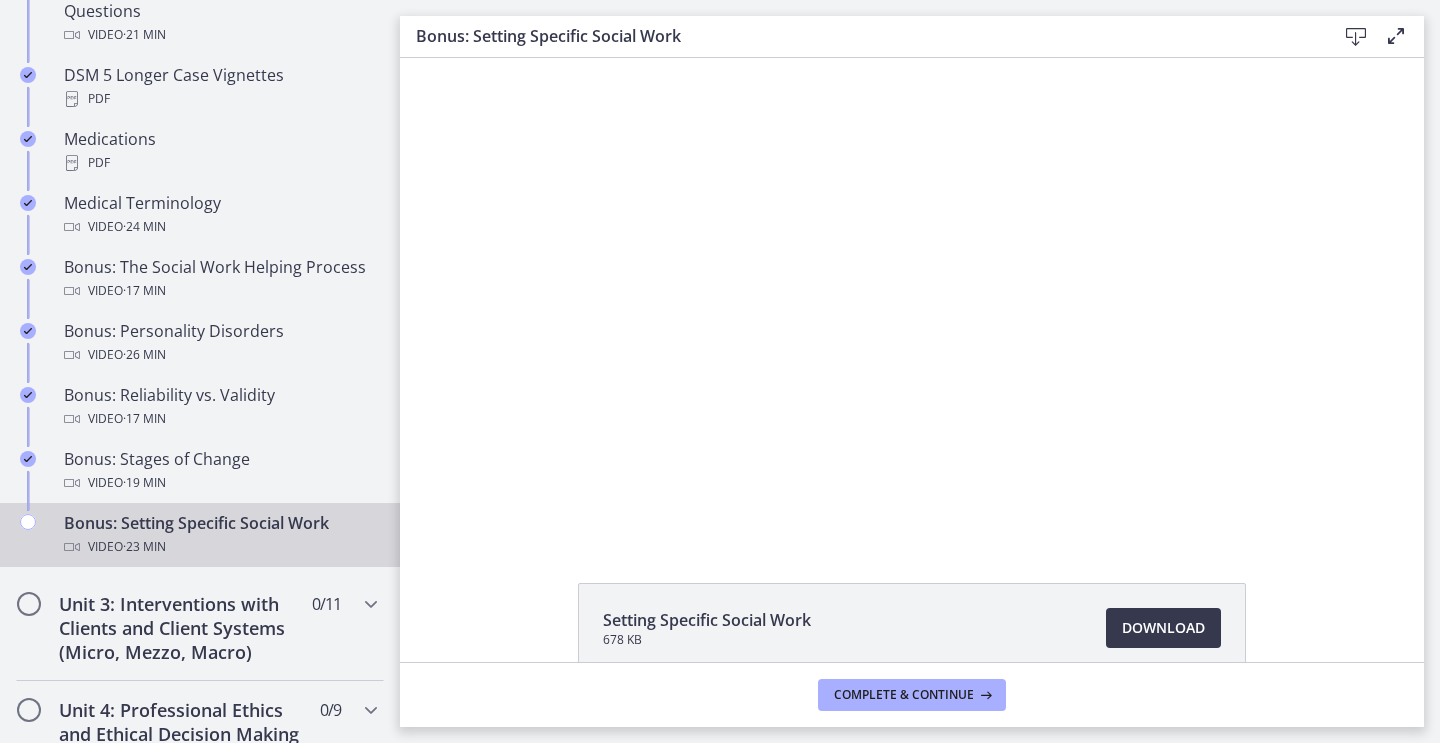 scroll, scrollTop: 1483, scrollLeft: 0, axis: vertical 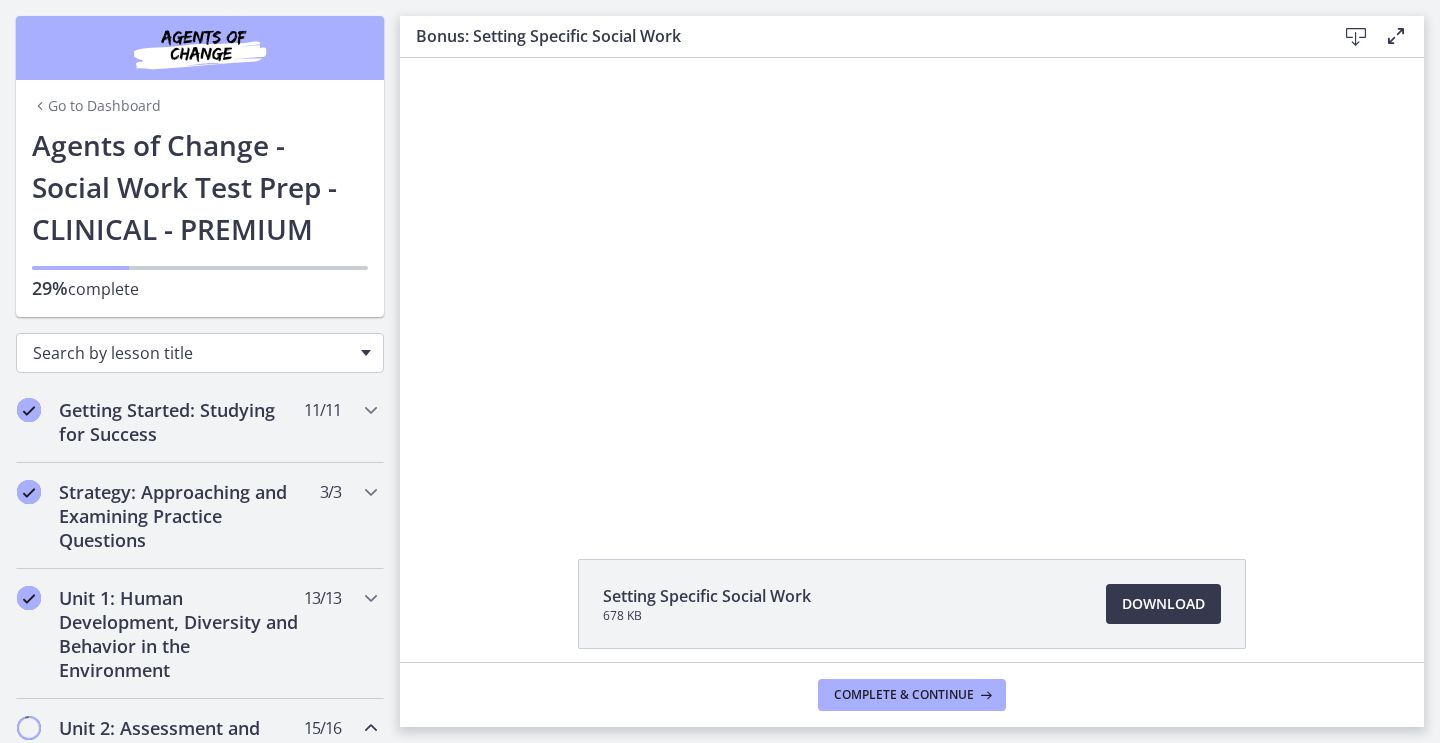 click on "Search by lesson title" at bounding box center (192, 353) 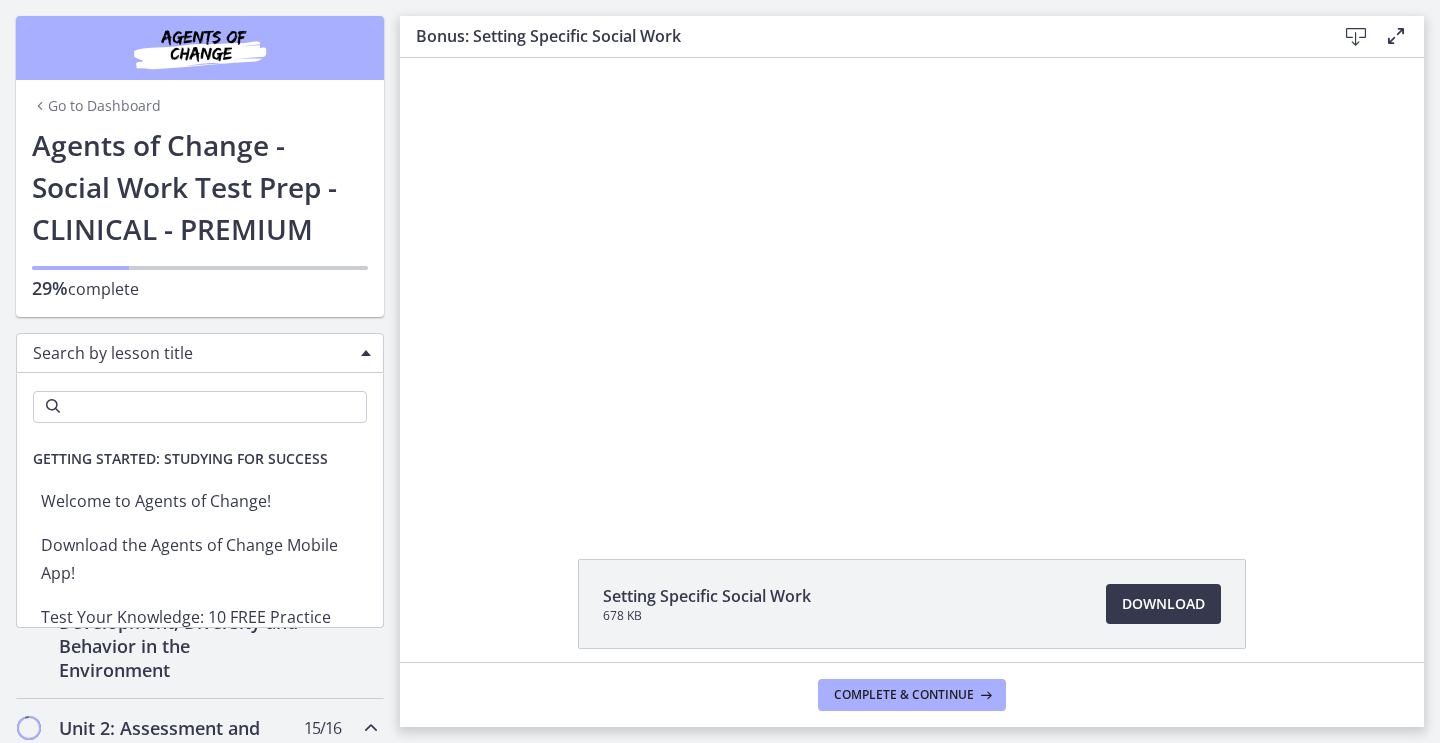 click on "Search by lesson title" at bounding box center [192, 353] 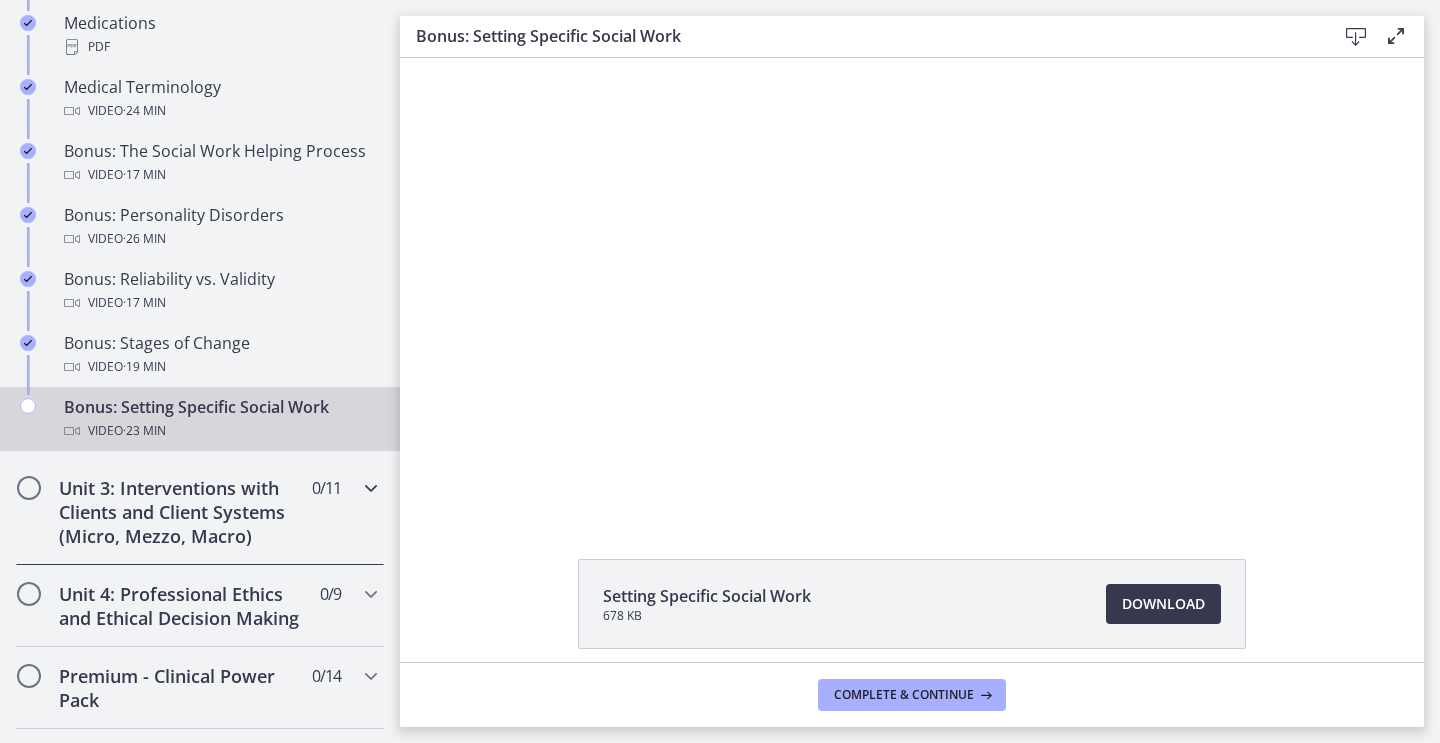 scroll, scrollTop: 1602, scrollLeft: 0, axis: vertical 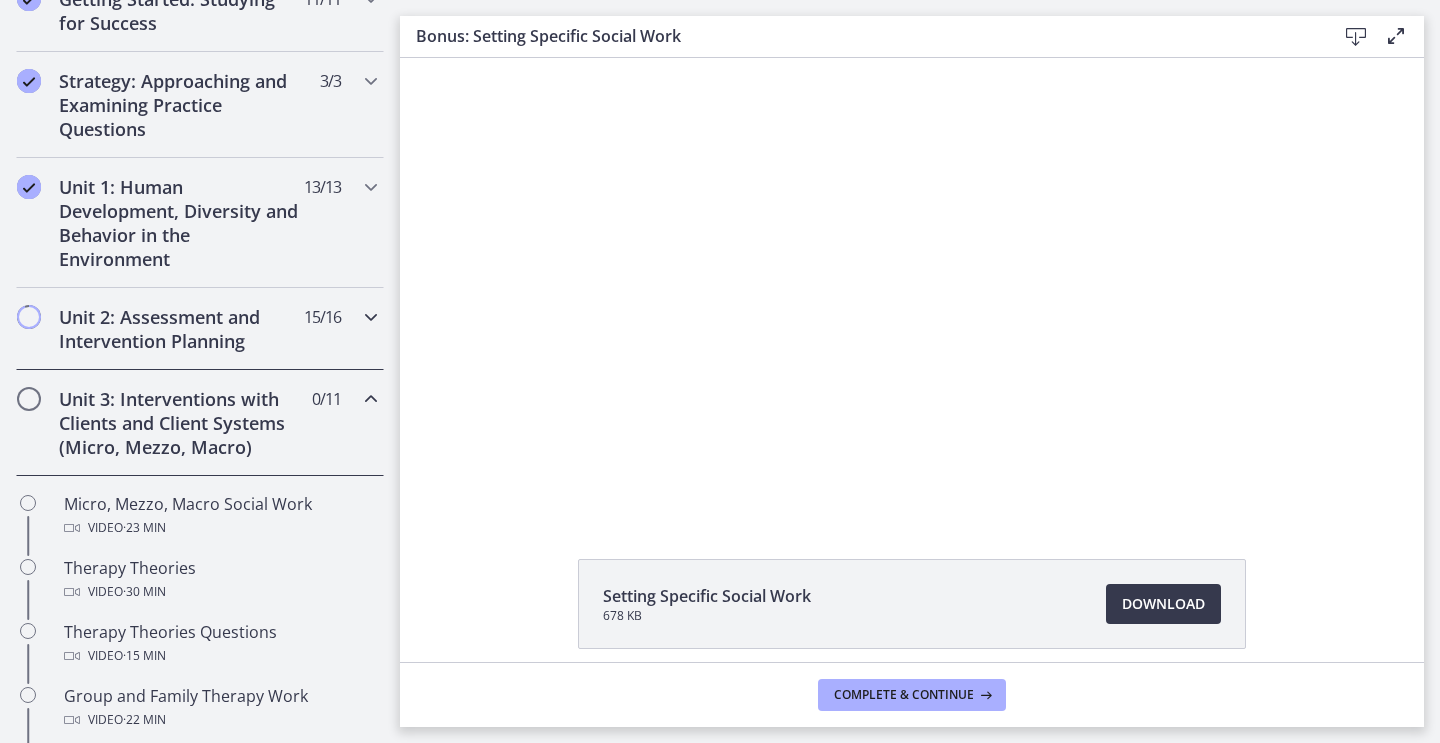 click on "Unit 2: Assessment and Intervention Planning
15  /  16
Completed" at bounding box center (200, 329) 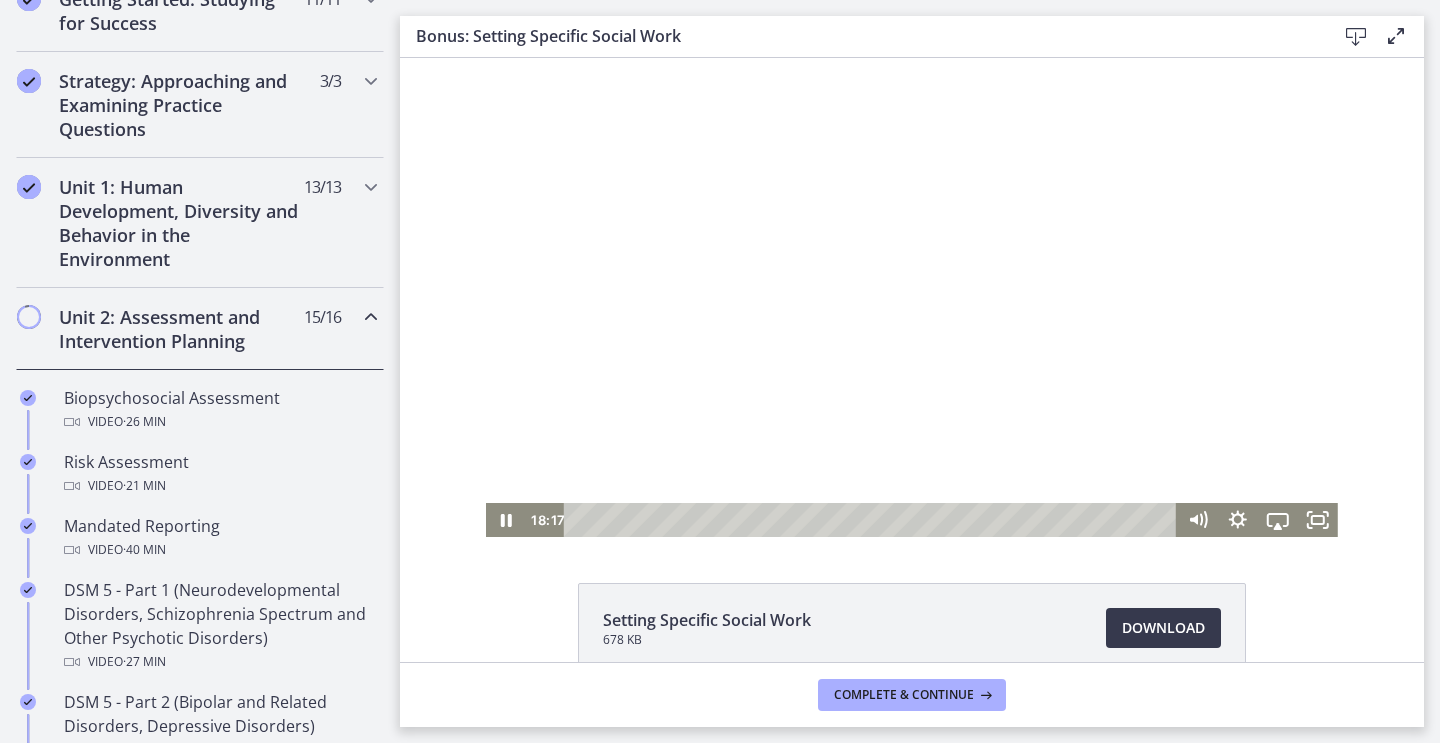 scroll, scrollTop: 0, scrollLeft: 0, axis: both 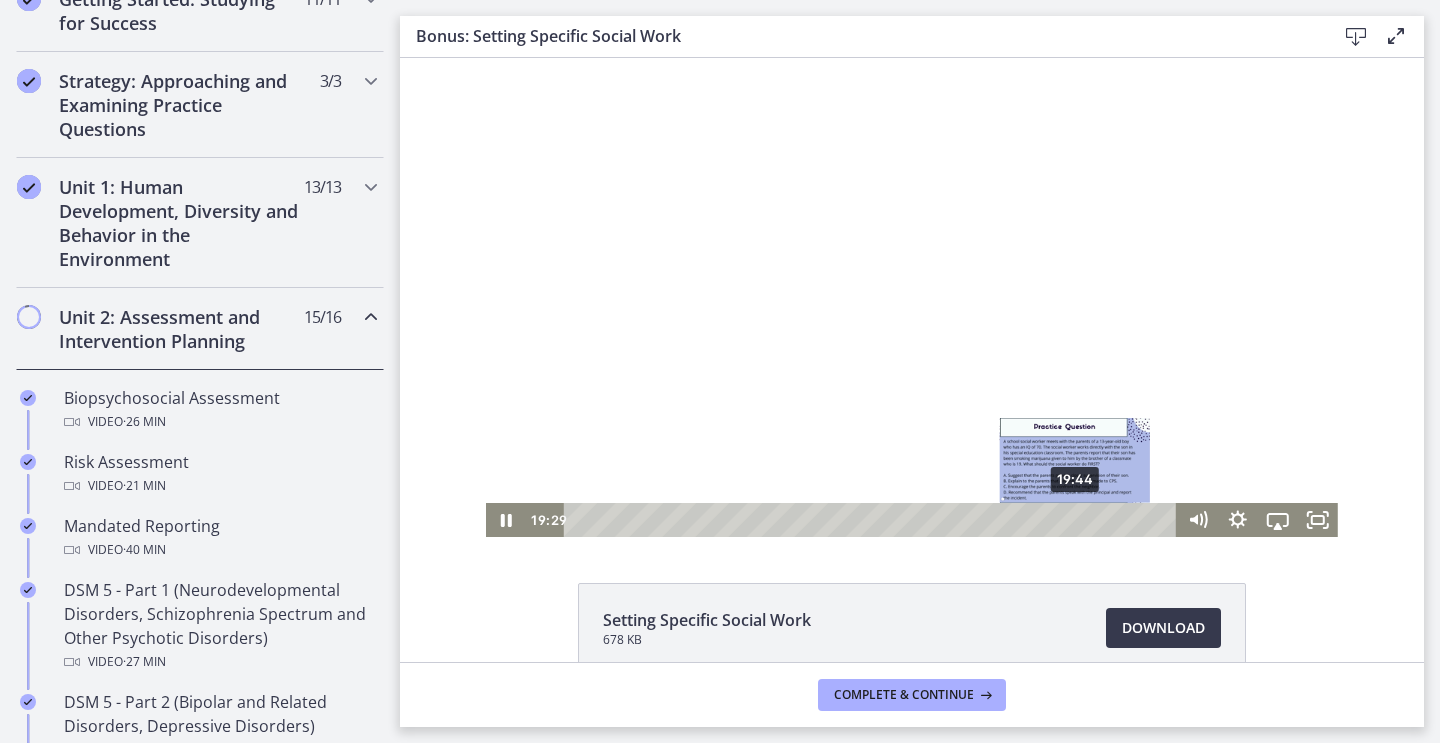 click on "19:44" at bounding box center [873, 520] 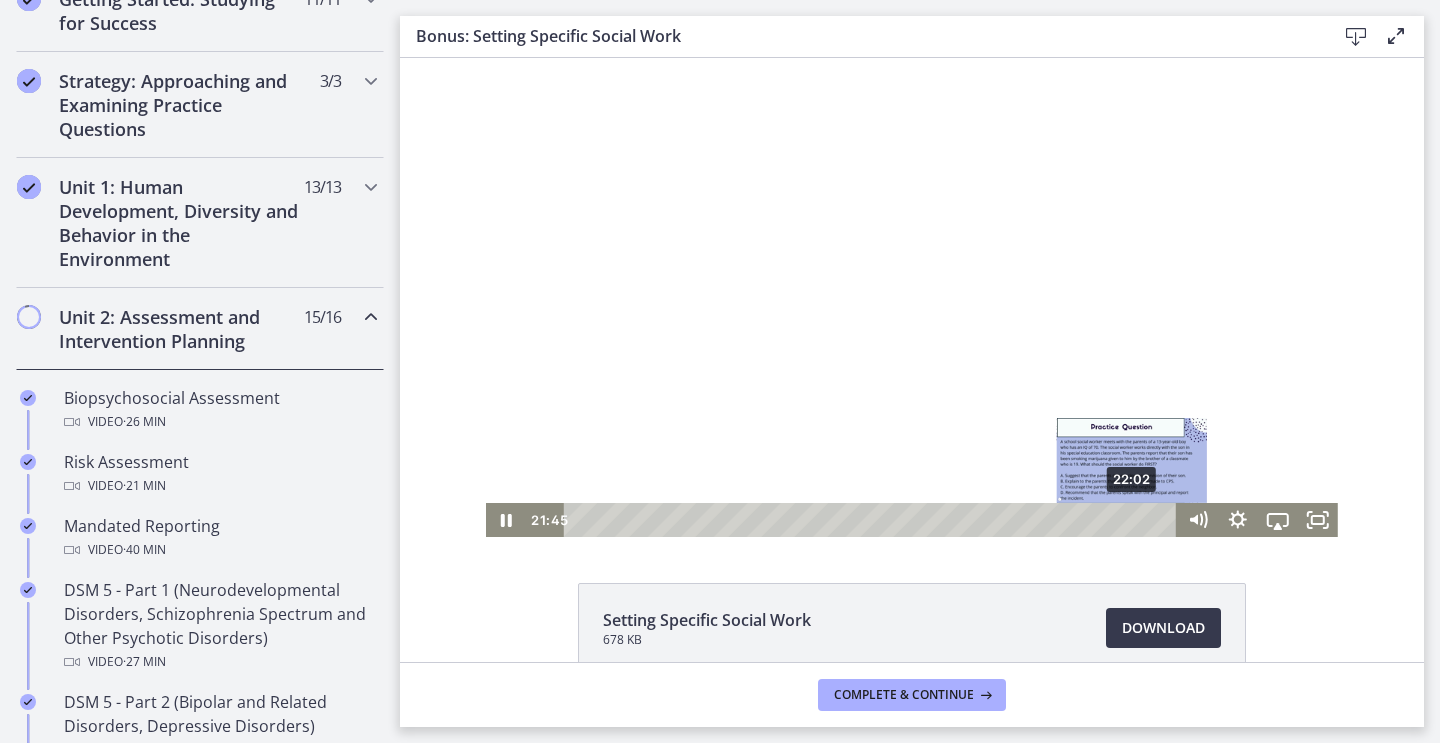 click on "22:02" at bounding box center [873, 520] 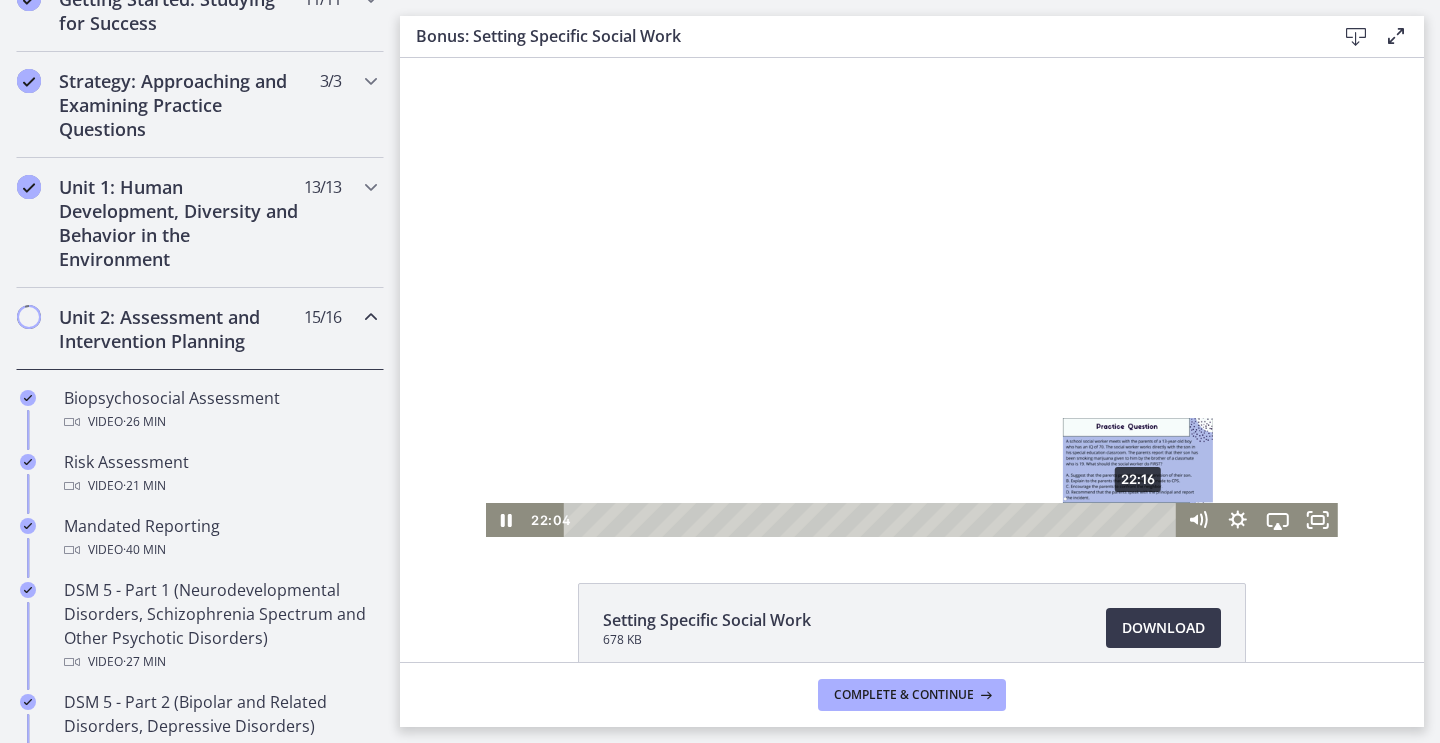 click on "22:16" at bounding box center (873, 520) 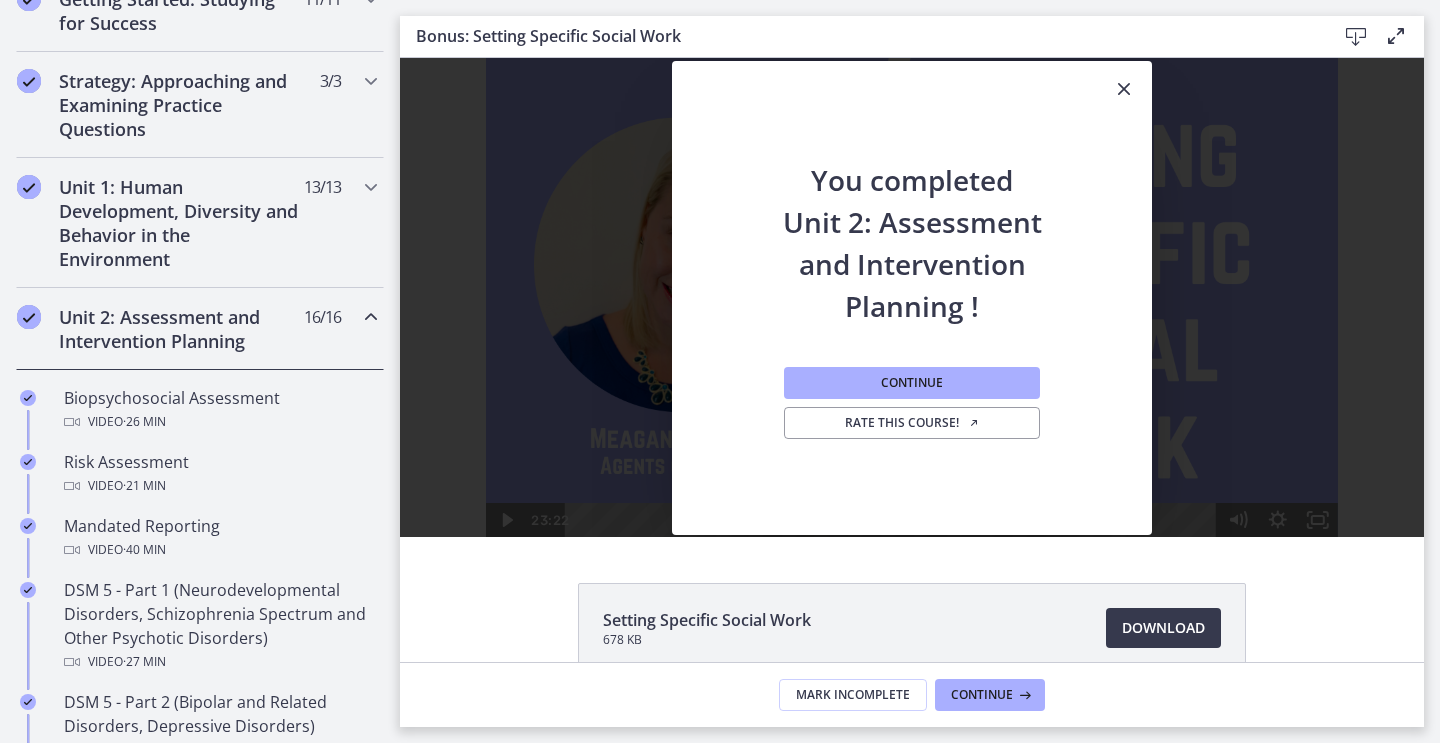 scroll, scrollTop: 0, scrollLeft: 0, axis: both 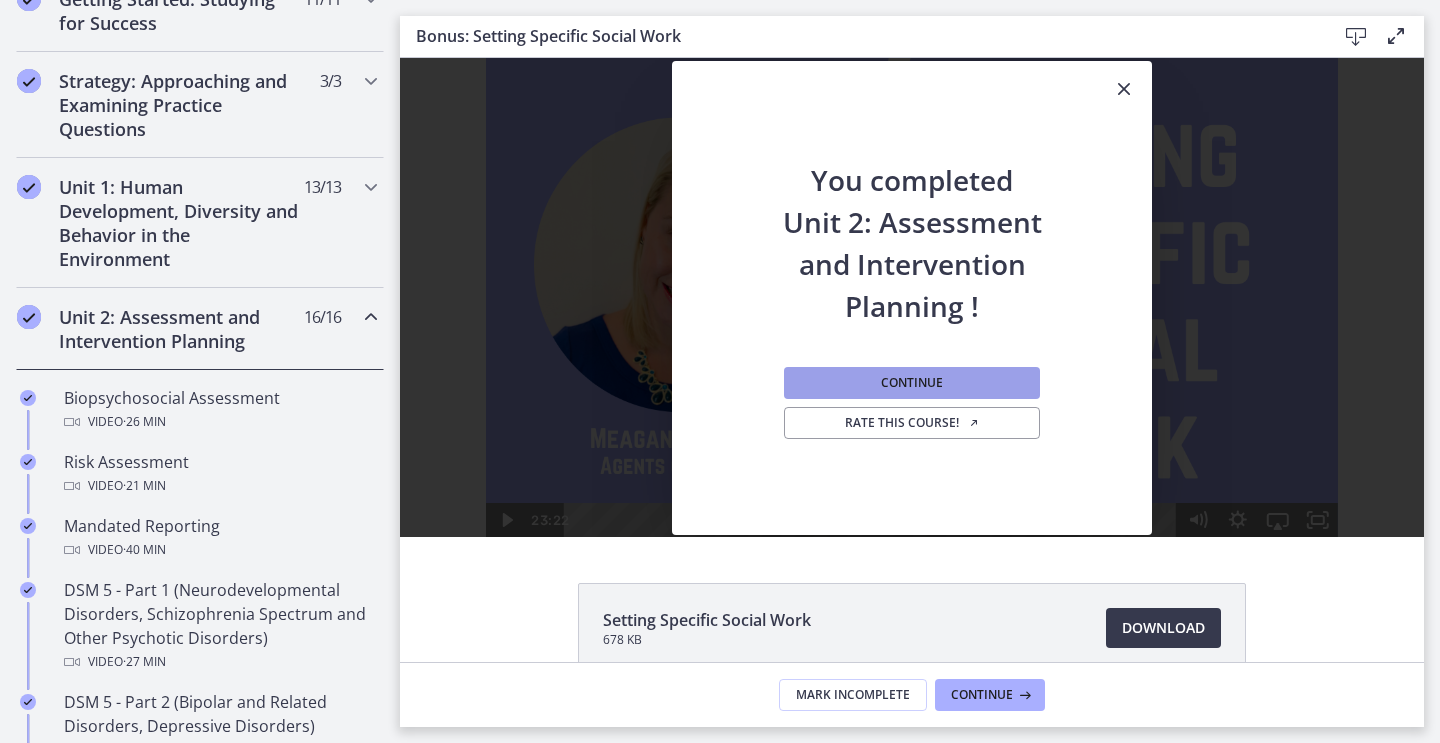 click on "Continue" at bounding box center [912, 383] 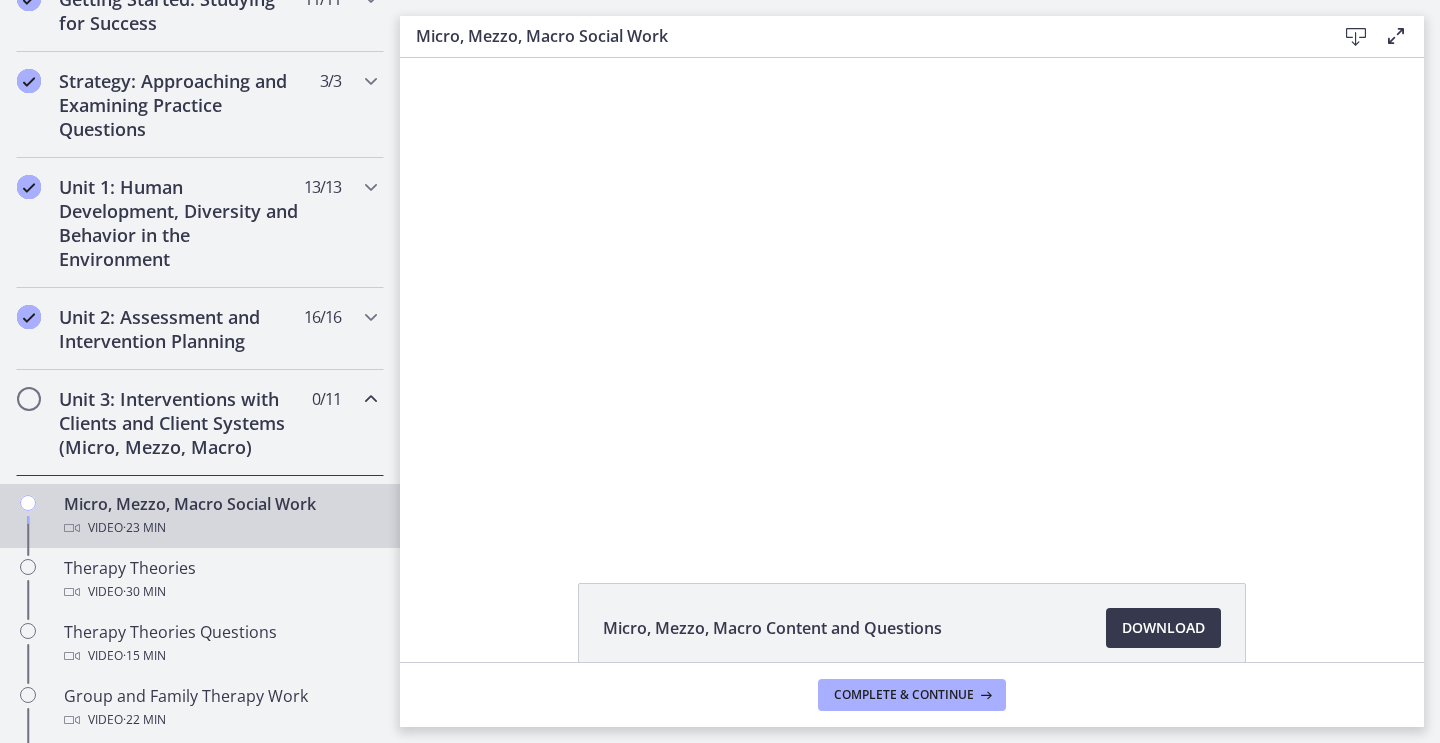 scroll, scrollTop: 0, scrollLeft: 0, axis: both 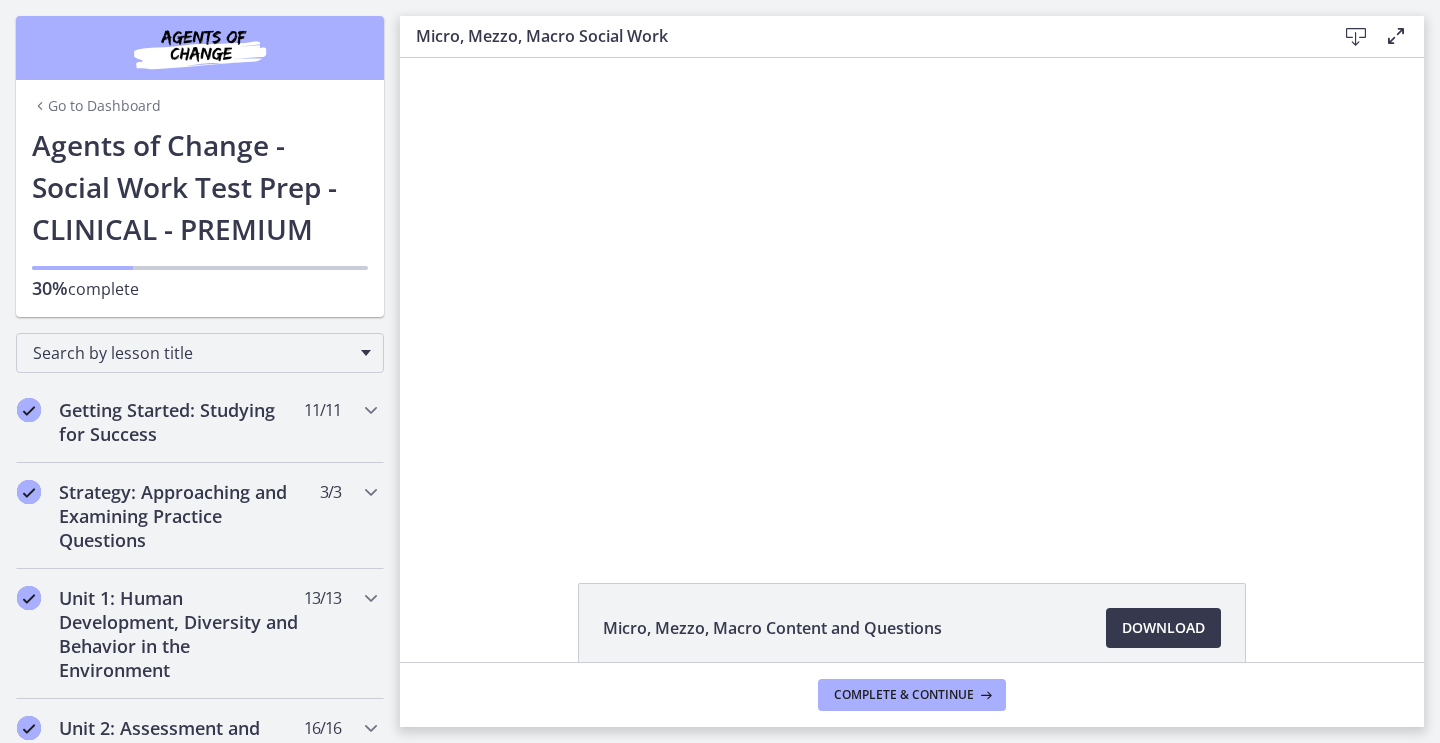 click on "Go to Dashboard" at bounding box center (96, 106) 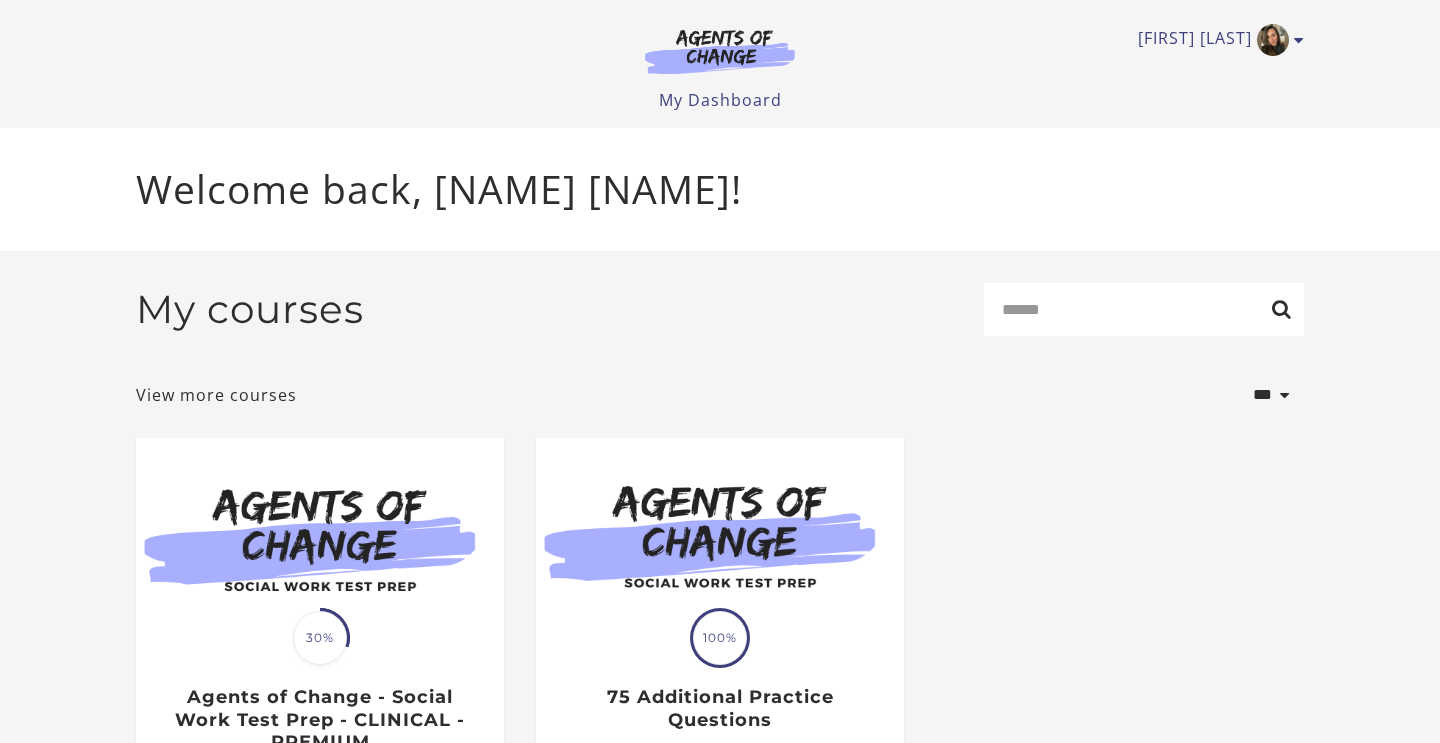 scroll, scrollTop: 0, scrollLeft: 0, axis: both 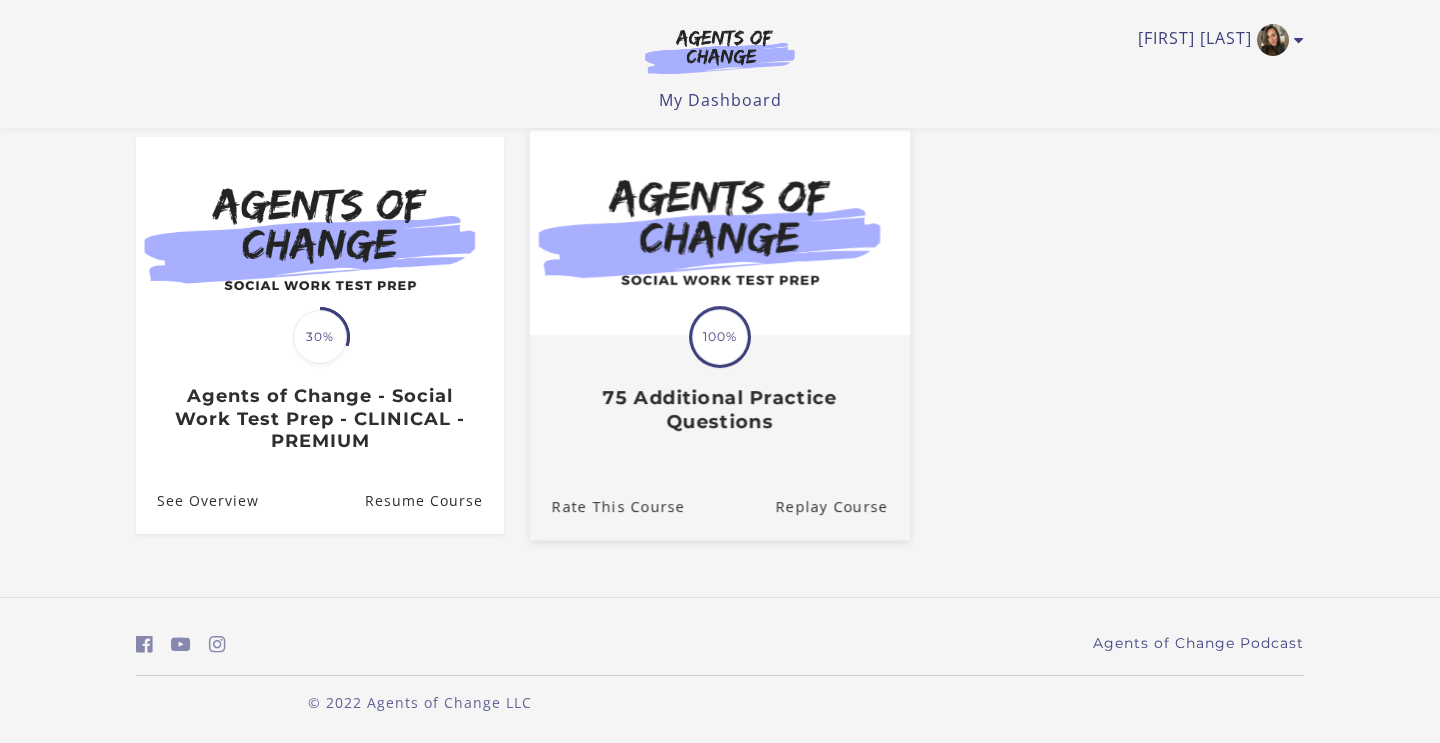 click on "100%" at bounding box center [720, 337] 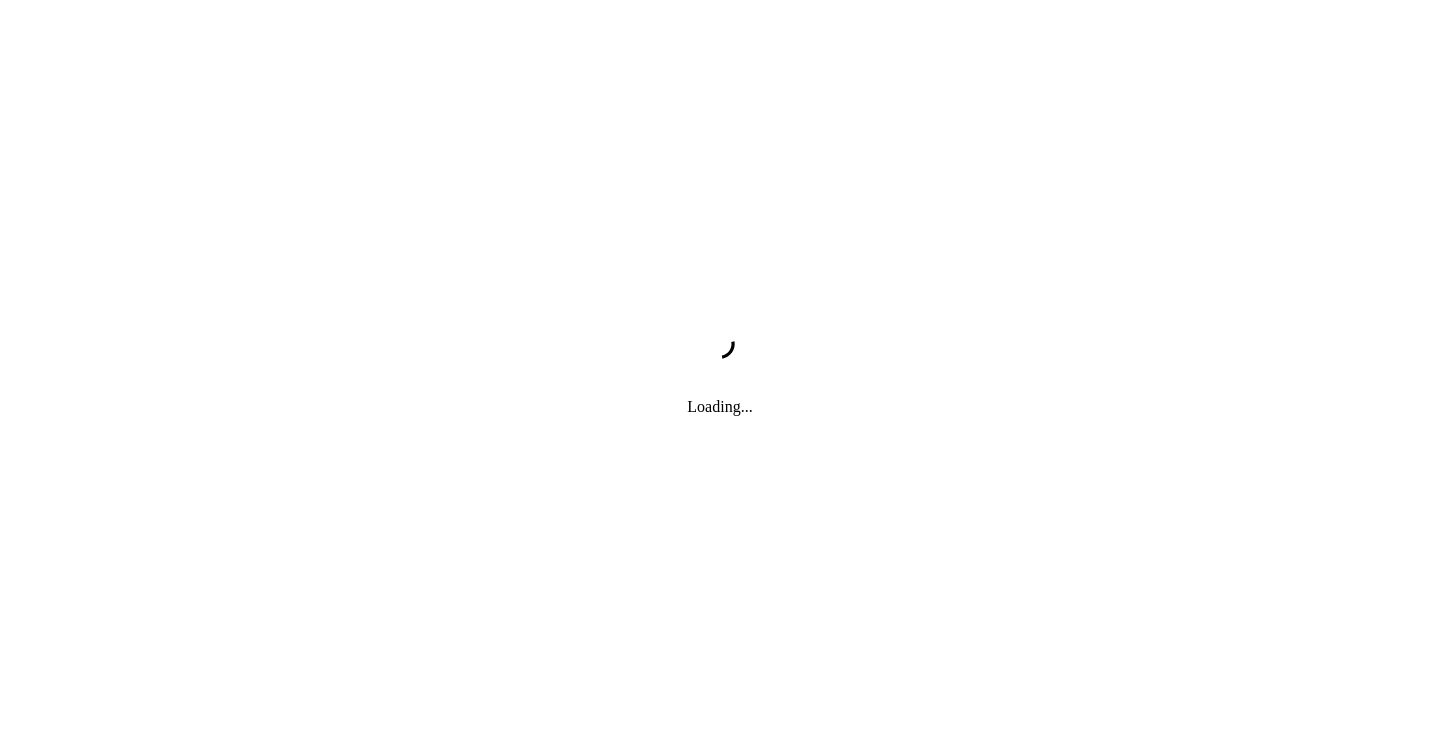 scroll, scrollTop: 0, scrollLeft: 0, axis: both 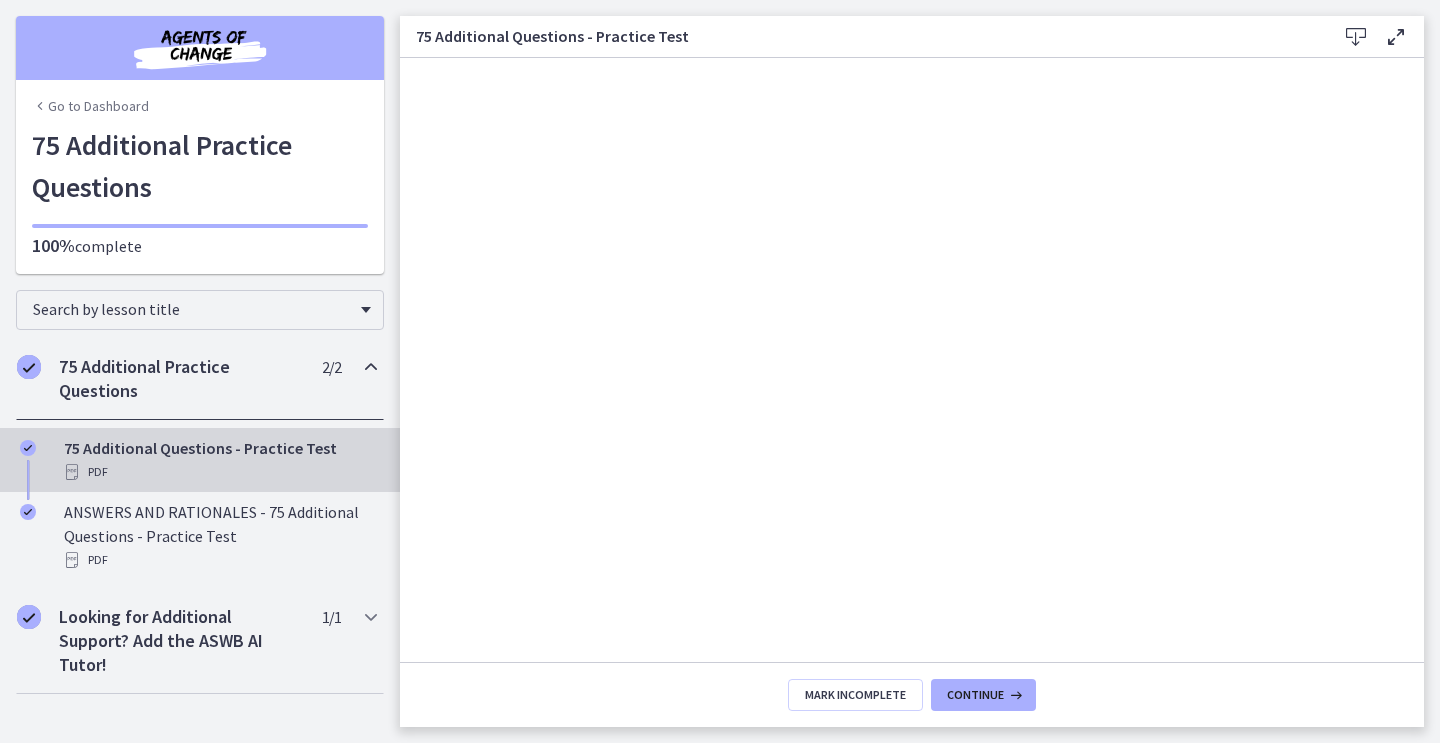 click on "Go to Dashboard" at bounding box center (90, 106) 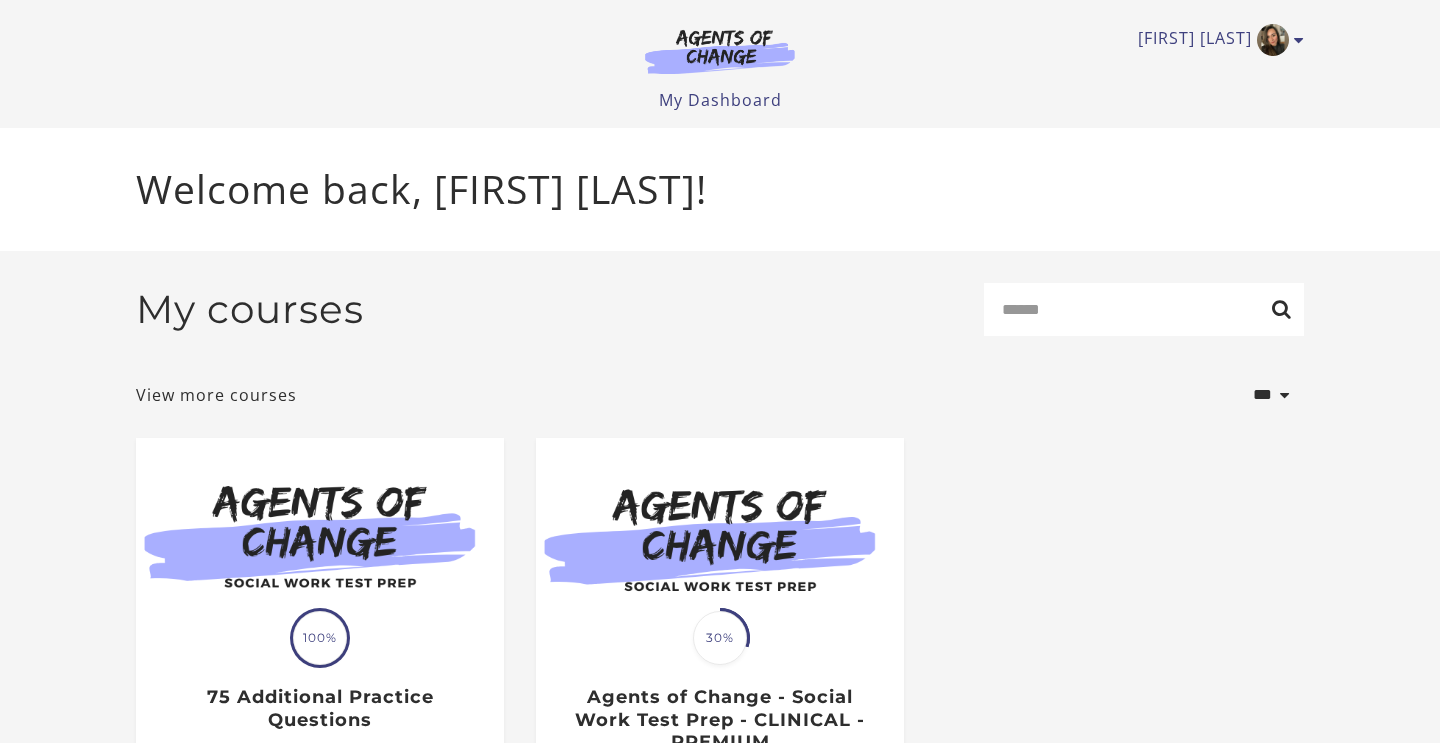 scroll, scrollTop: 0, scrollLeft: 0, axis: both 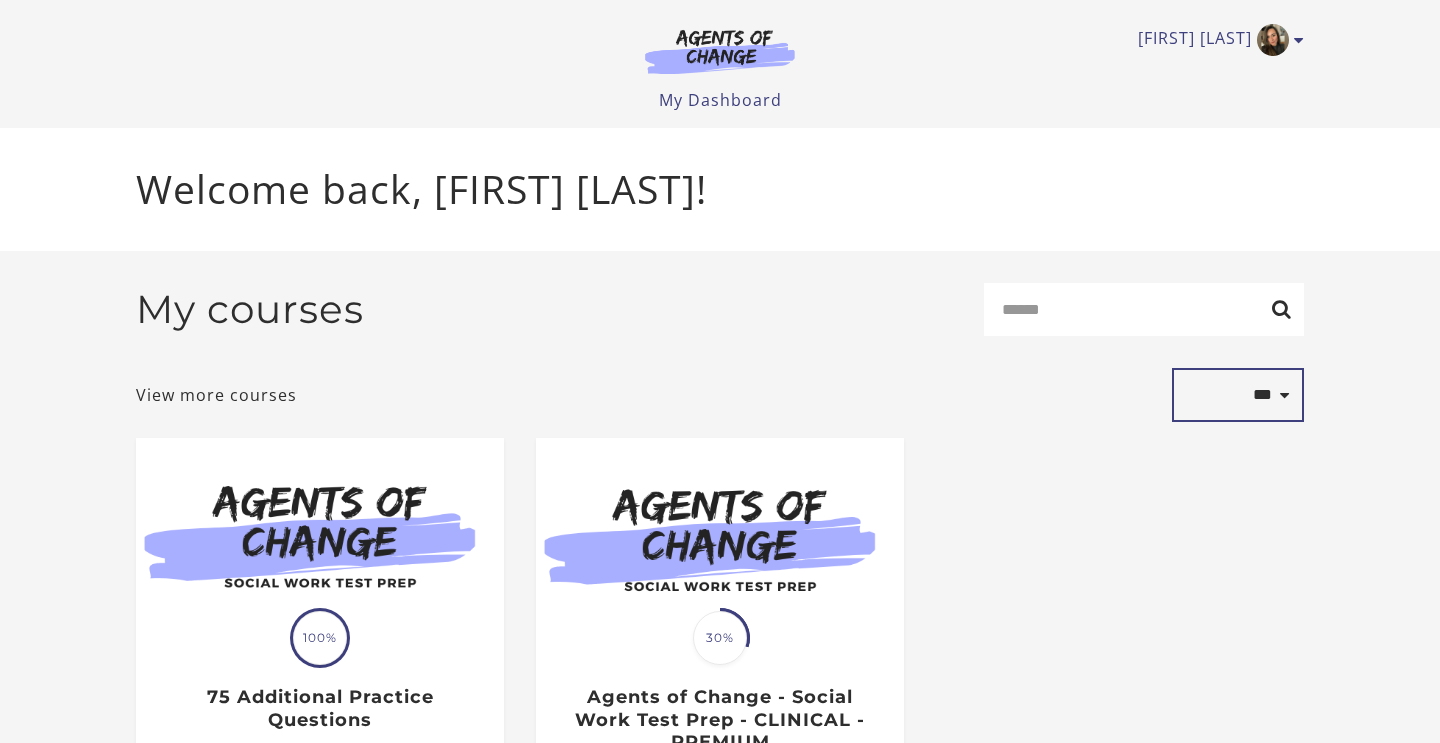 select on "*********" 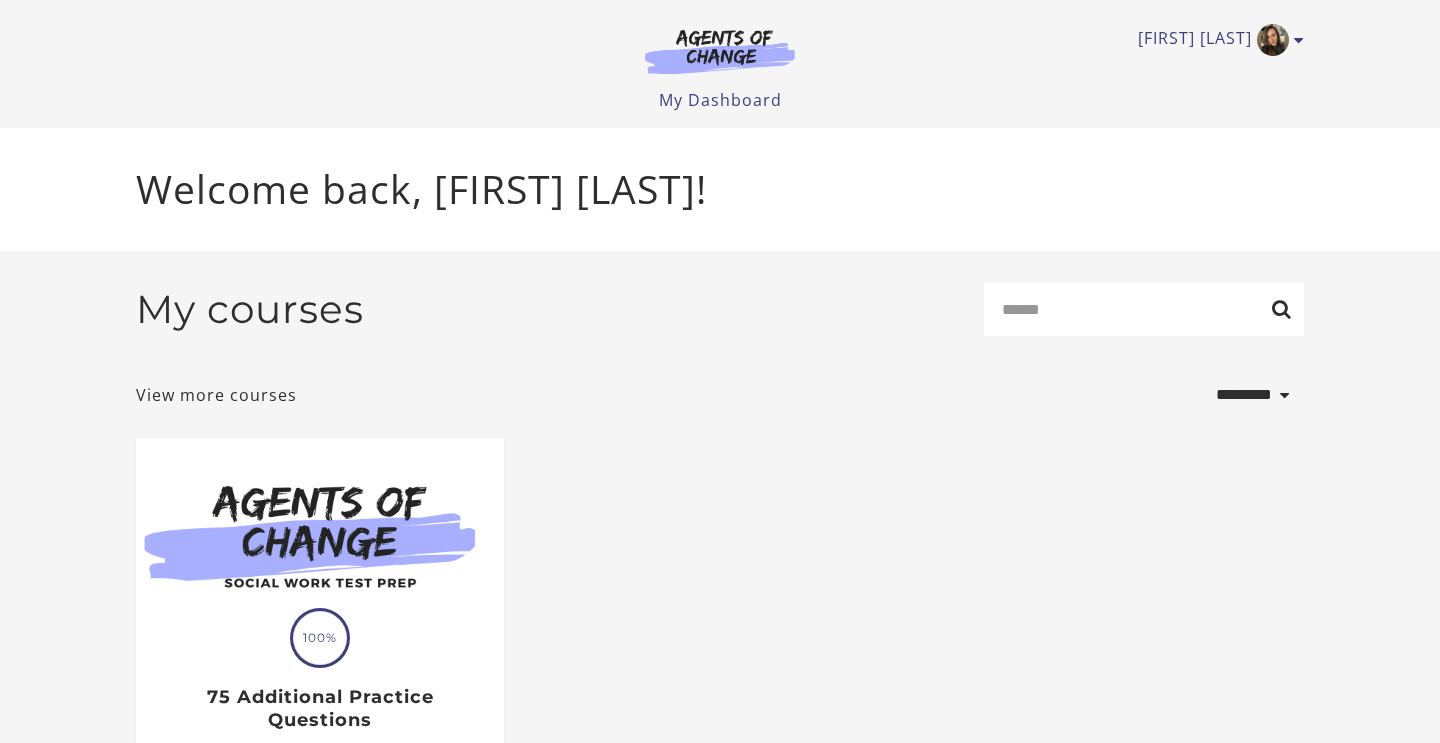scroll, scrollTop: 0, scrollLeft: 0, axis: both 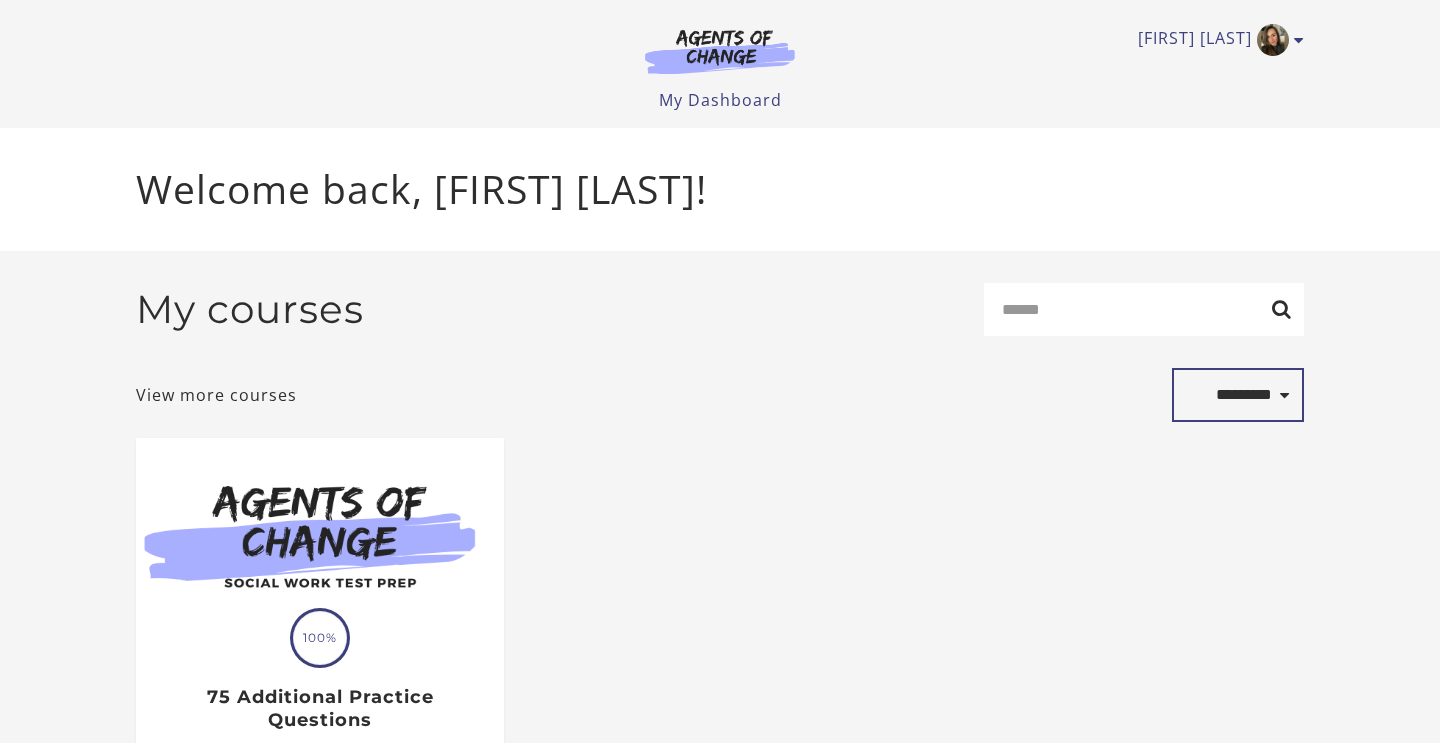 select on "***" 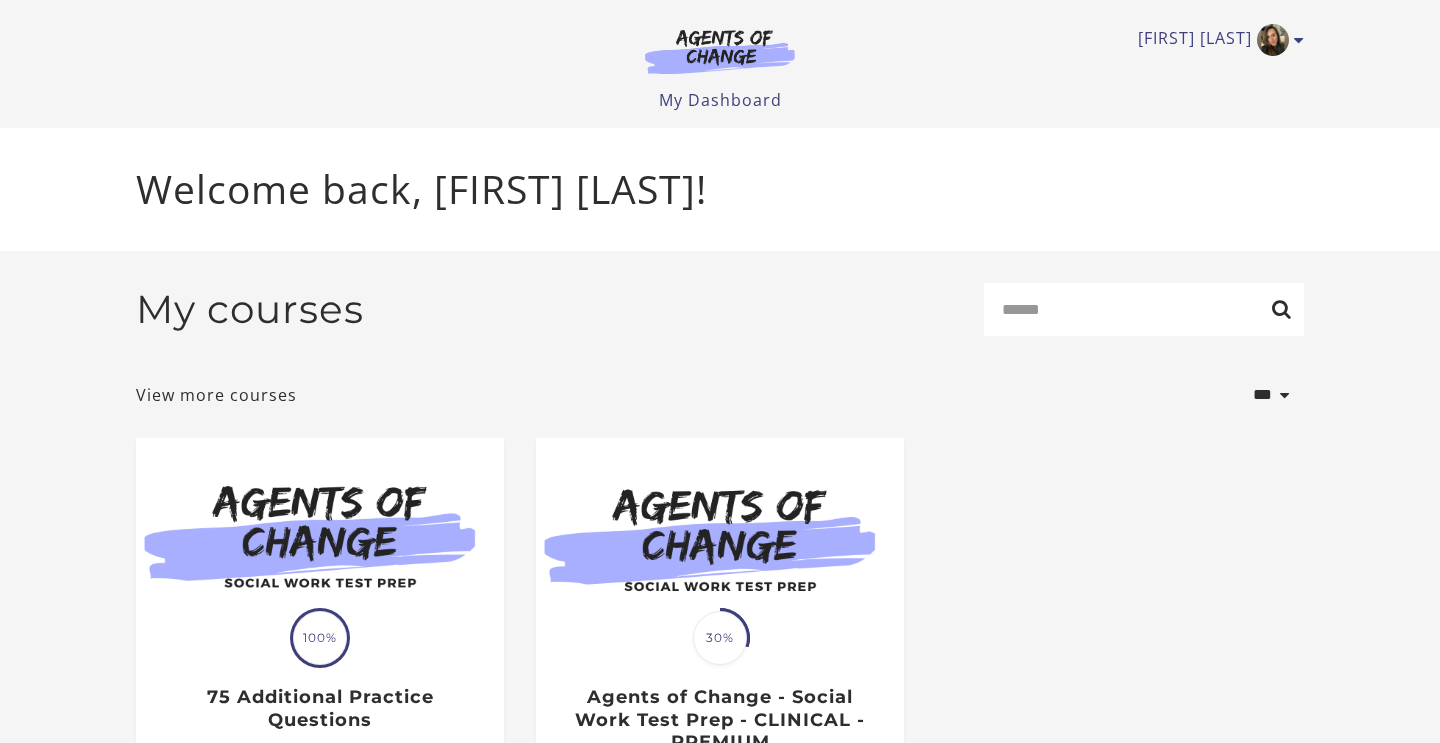 scroll, scrollTop: 0, scrollLeft: 0, axis: both 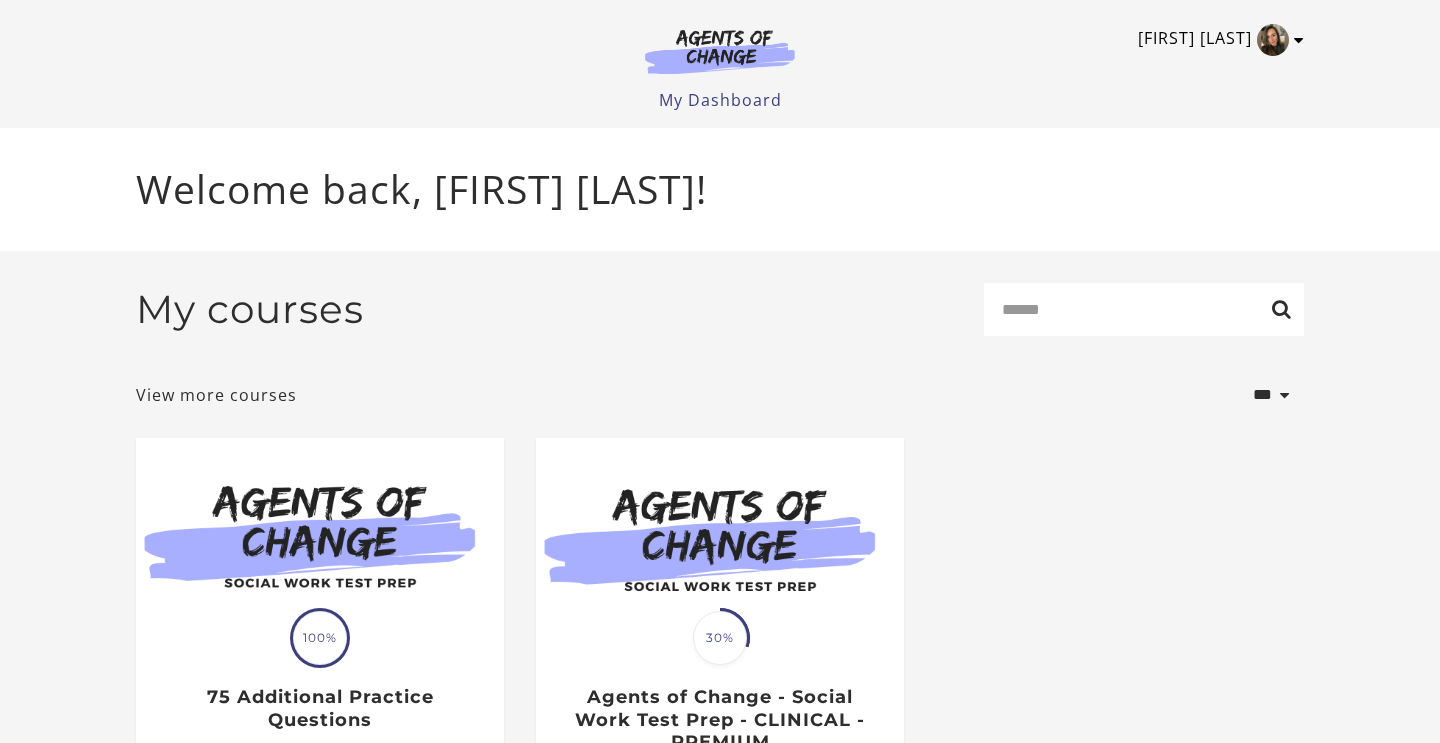click at bounding box center [1273, 40] 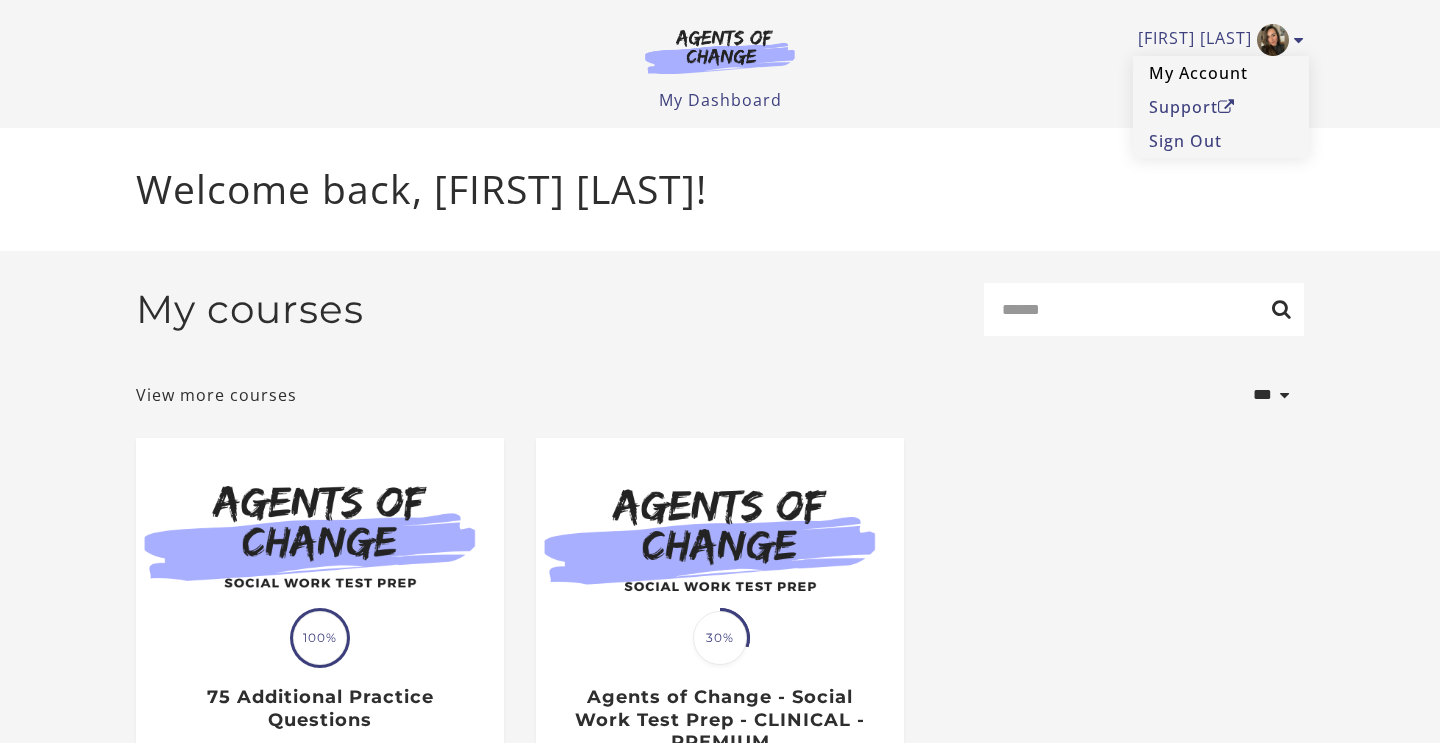 click on "My Account" at bounding box center (1221, 73) 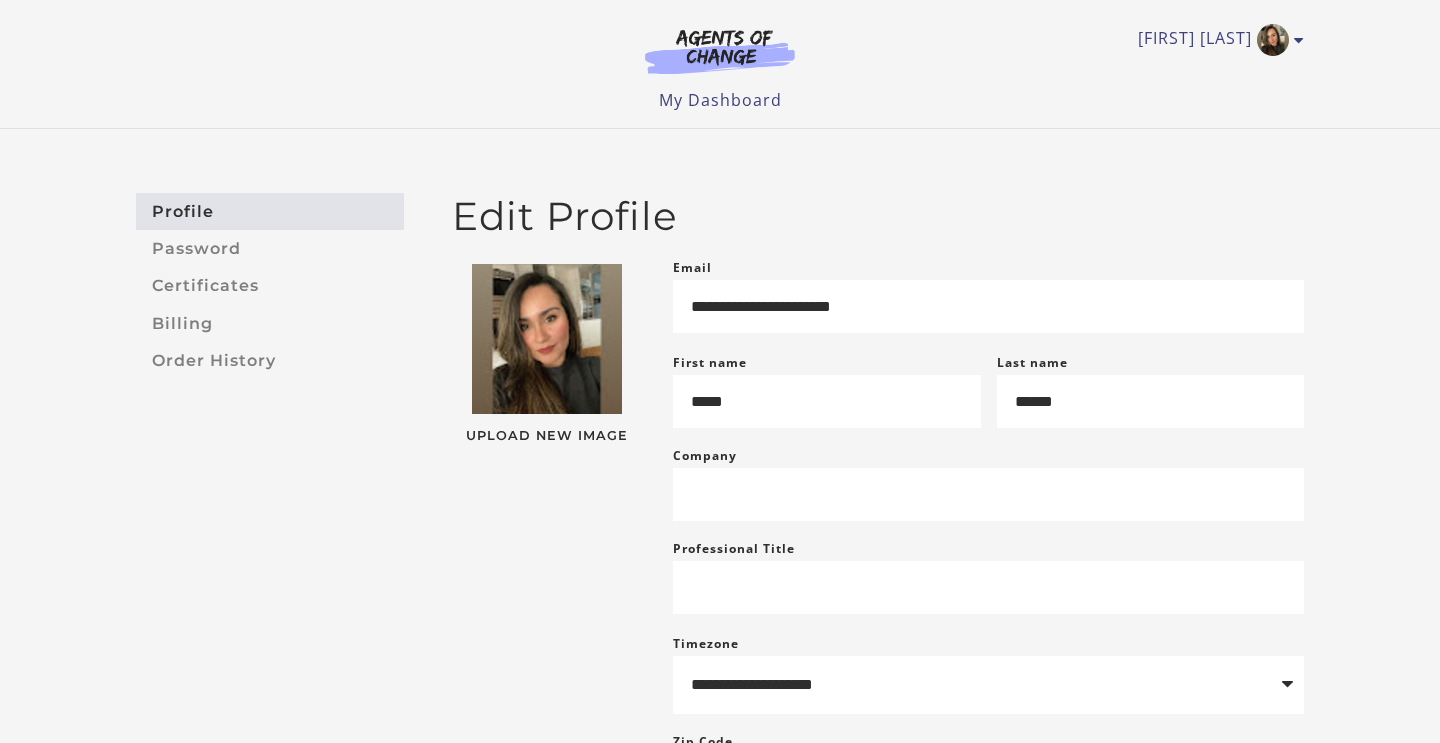 scroll, scrollTop: 0, scrollLeft: 0, axis: both 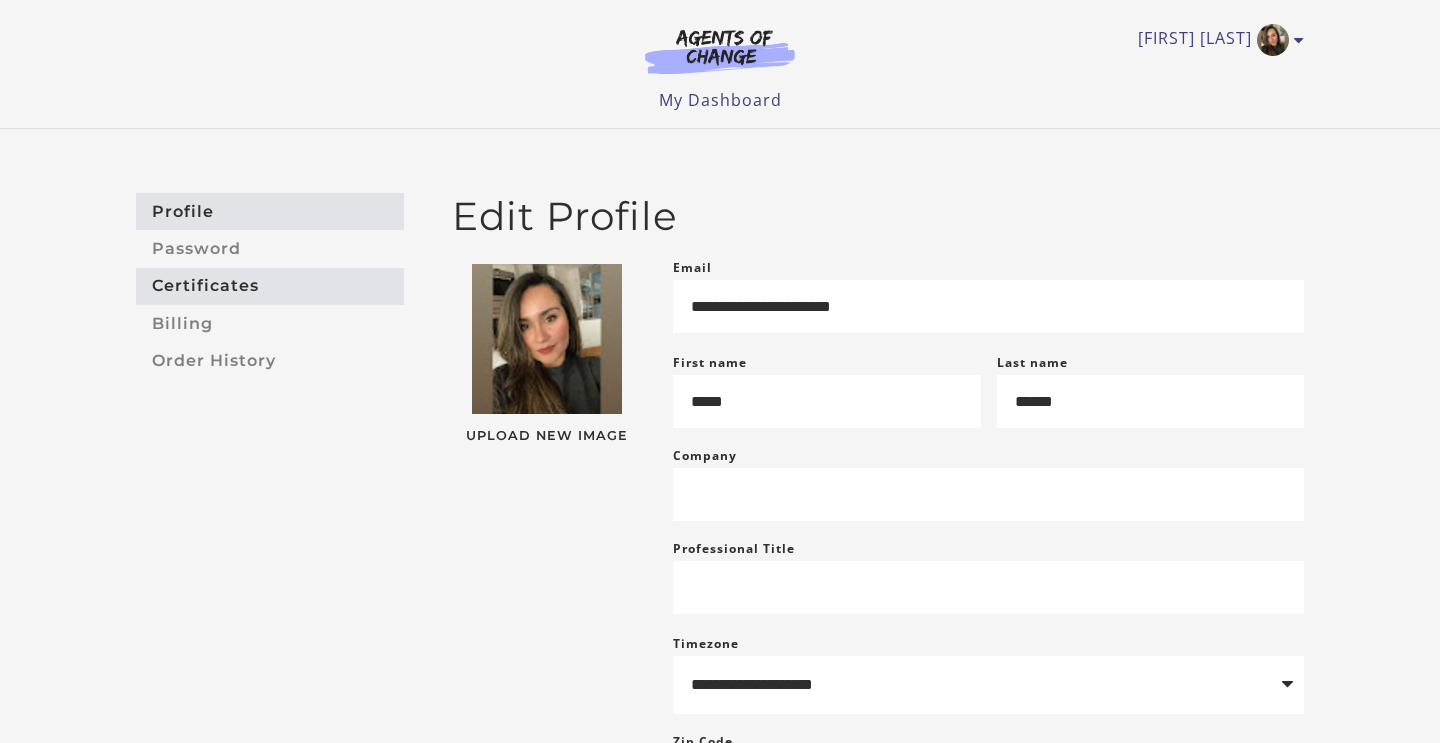 click on "Certificates" at bounding box center (270, 286) 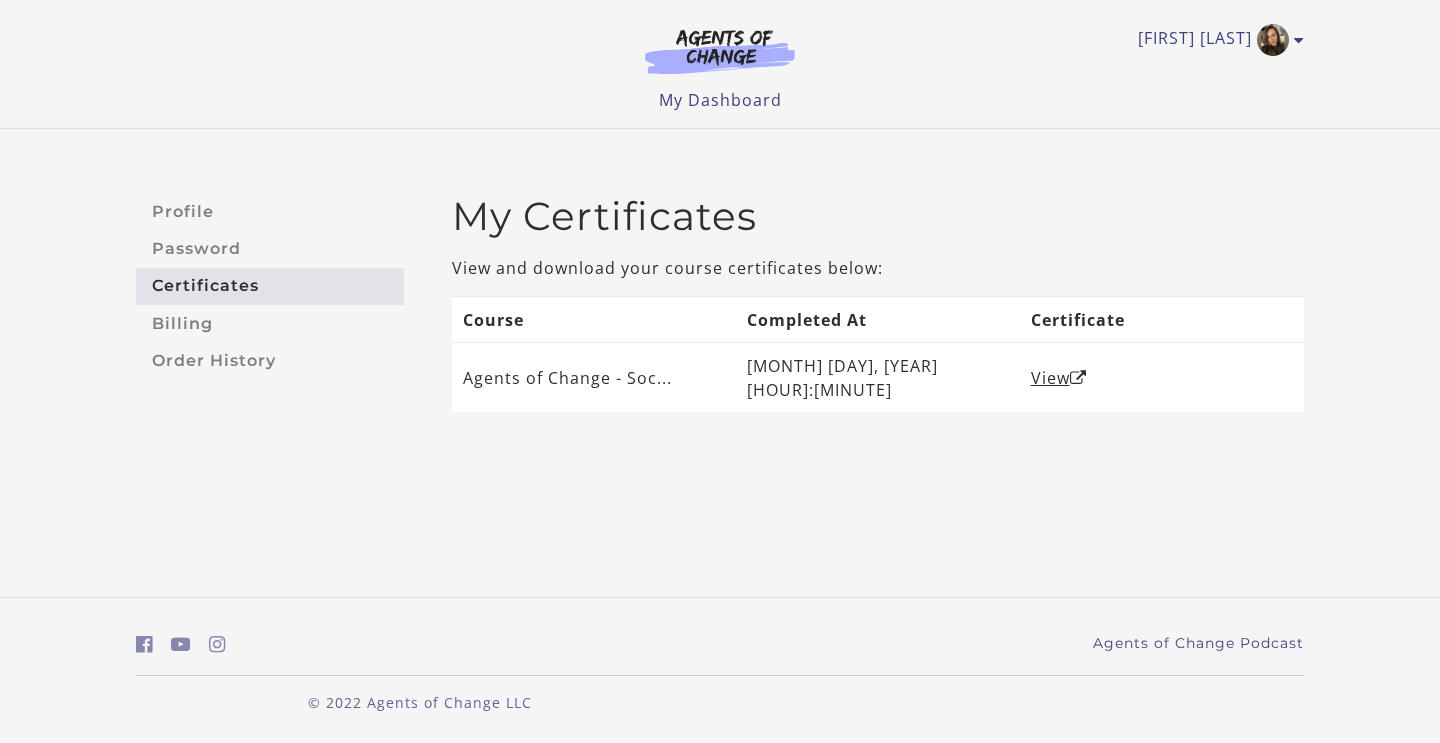 scroll, scrollTop: 0, scrollLeft: 0, axis: both 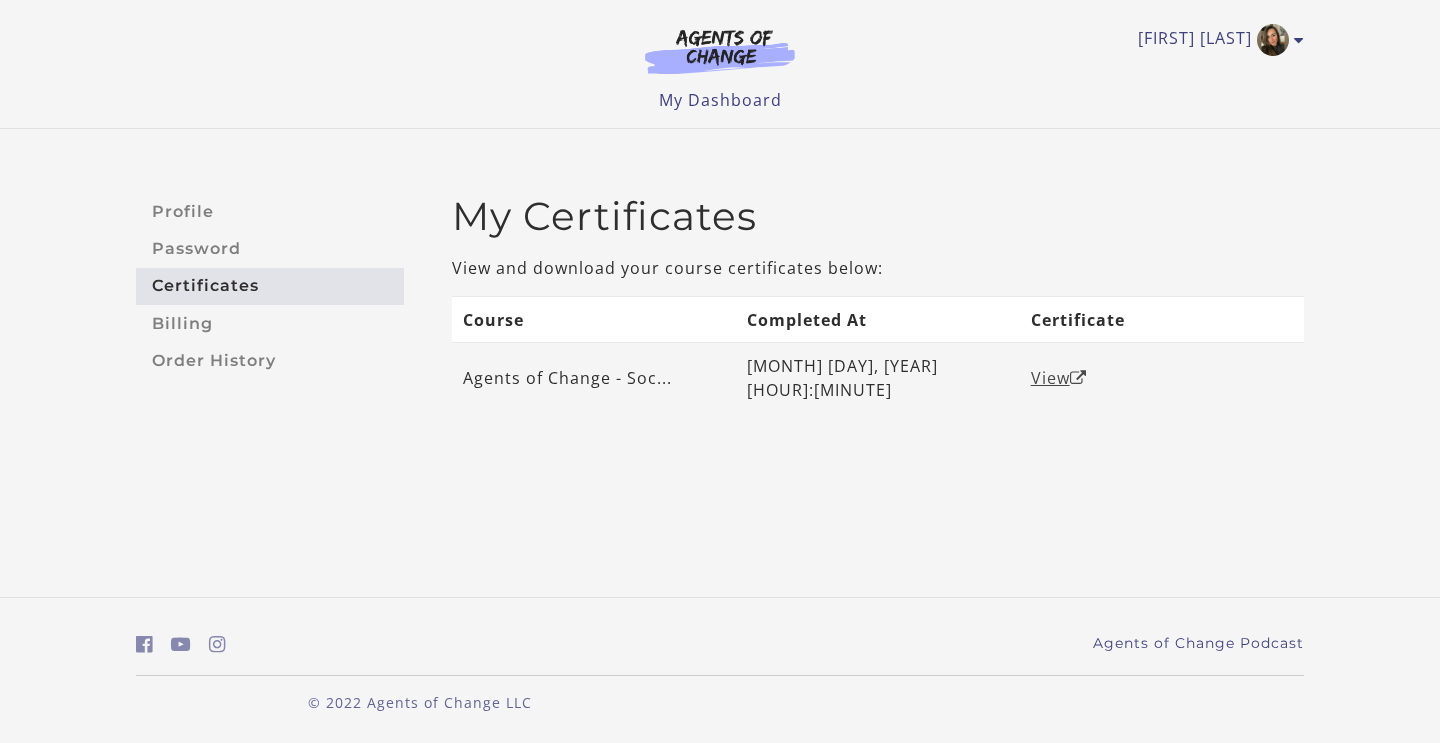 click on "View" at bounding box center [1059, 378] 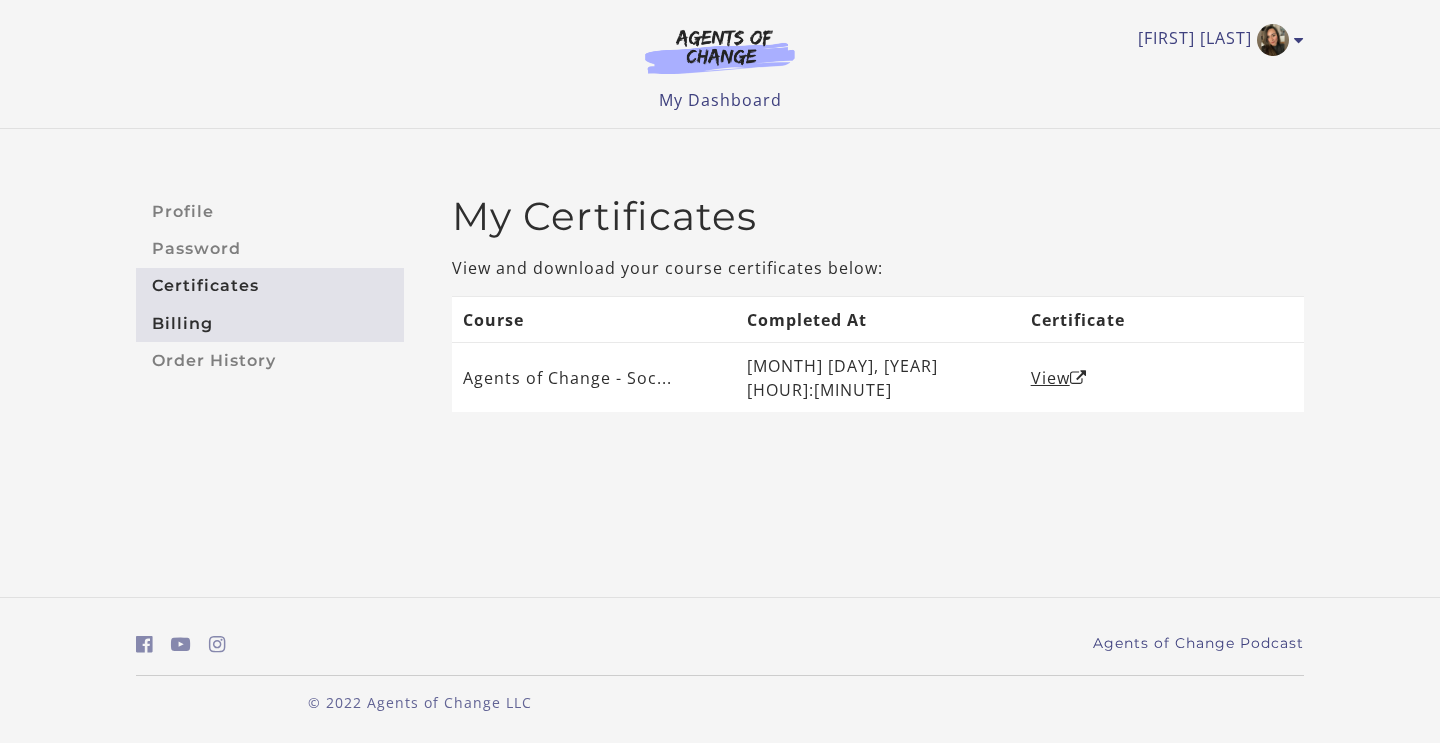 click on "Billing" at bounding box center [270, 323] 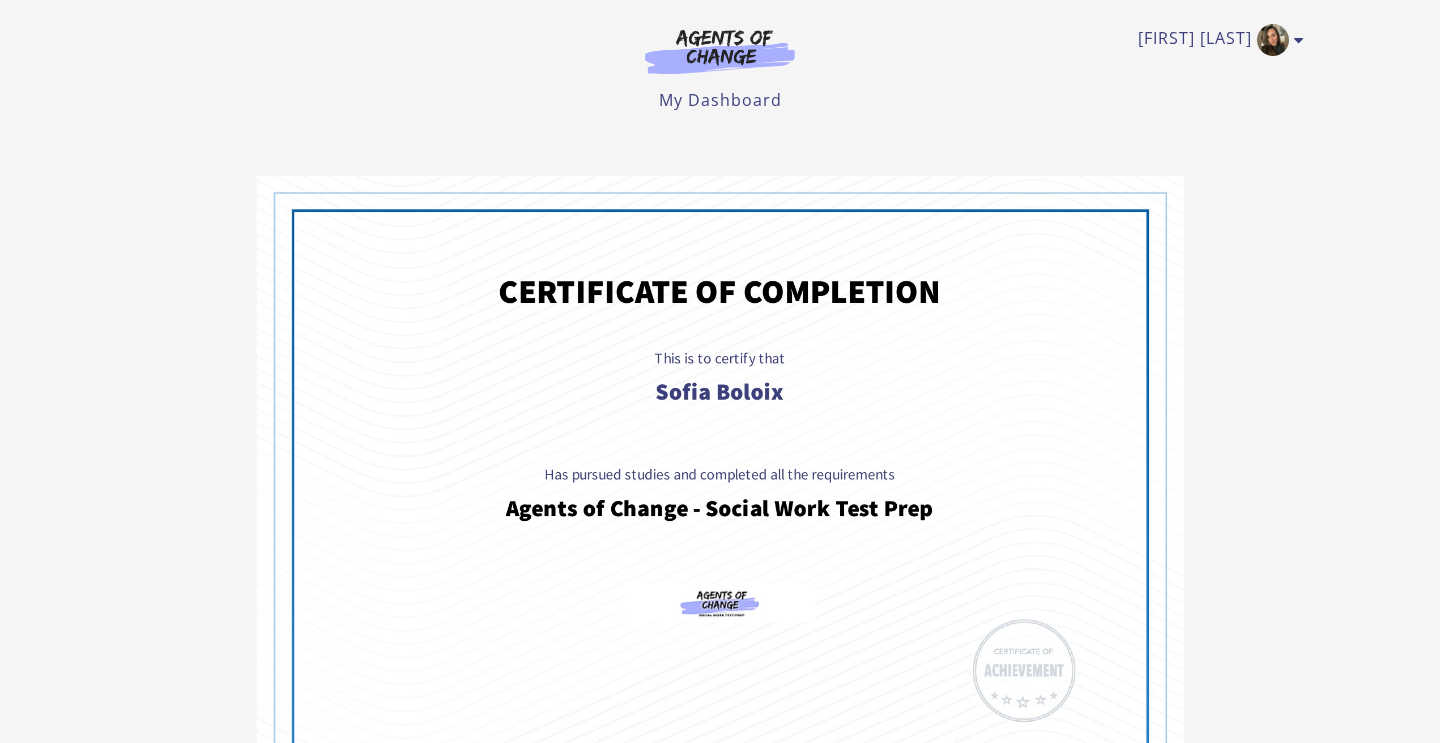 scroll, scrollTop: 0, scrollLeft: 0, axis: both 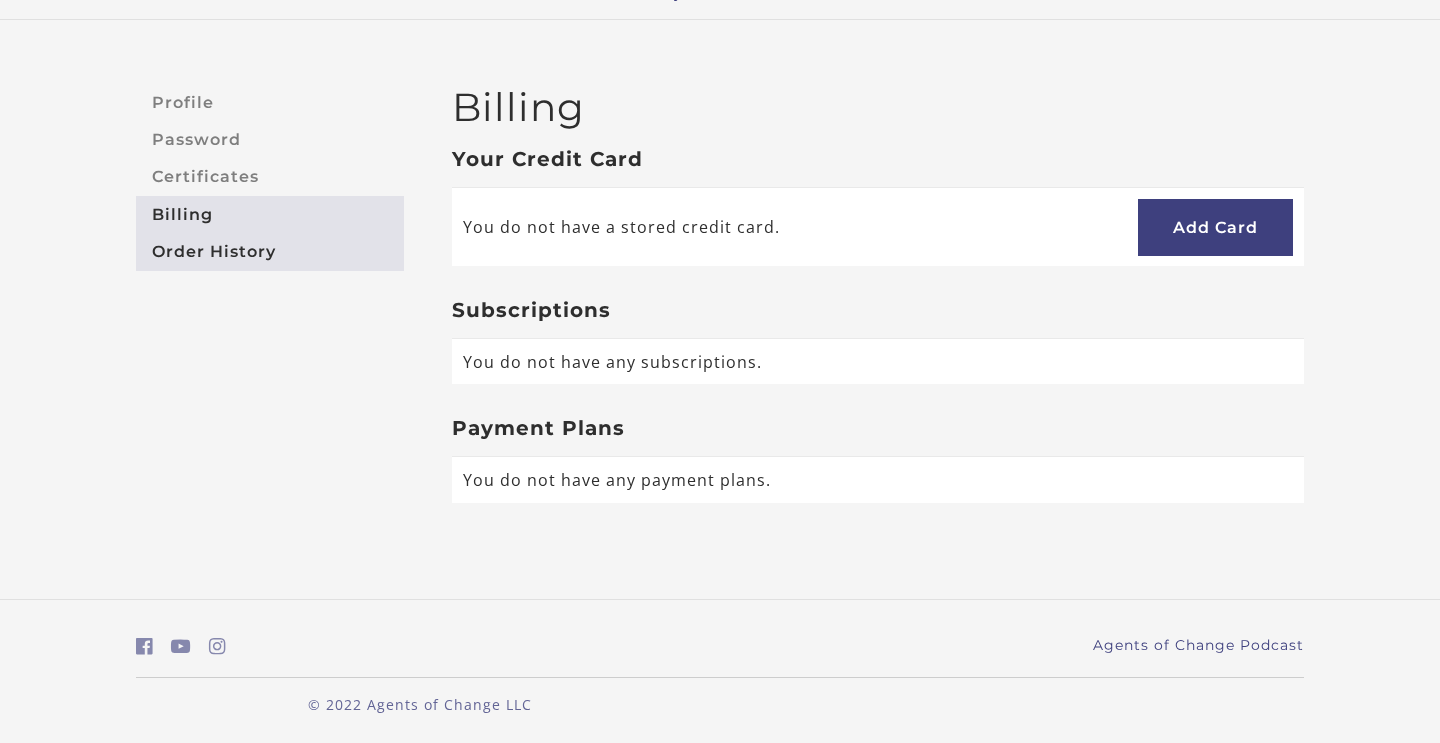 click on "Order History" at bounding box center (270, 251) 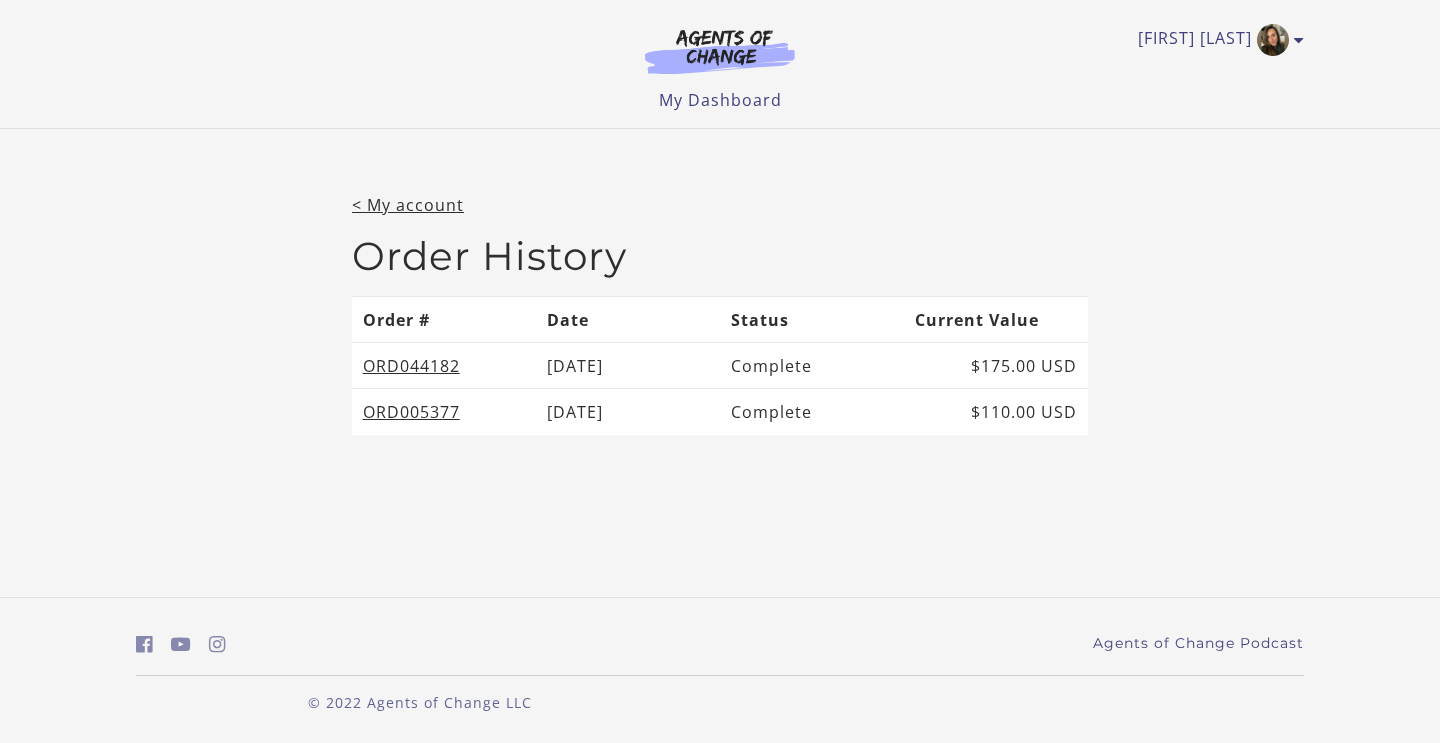 scroll, scrollTop: 0, scrollLeft: 0, axis: both 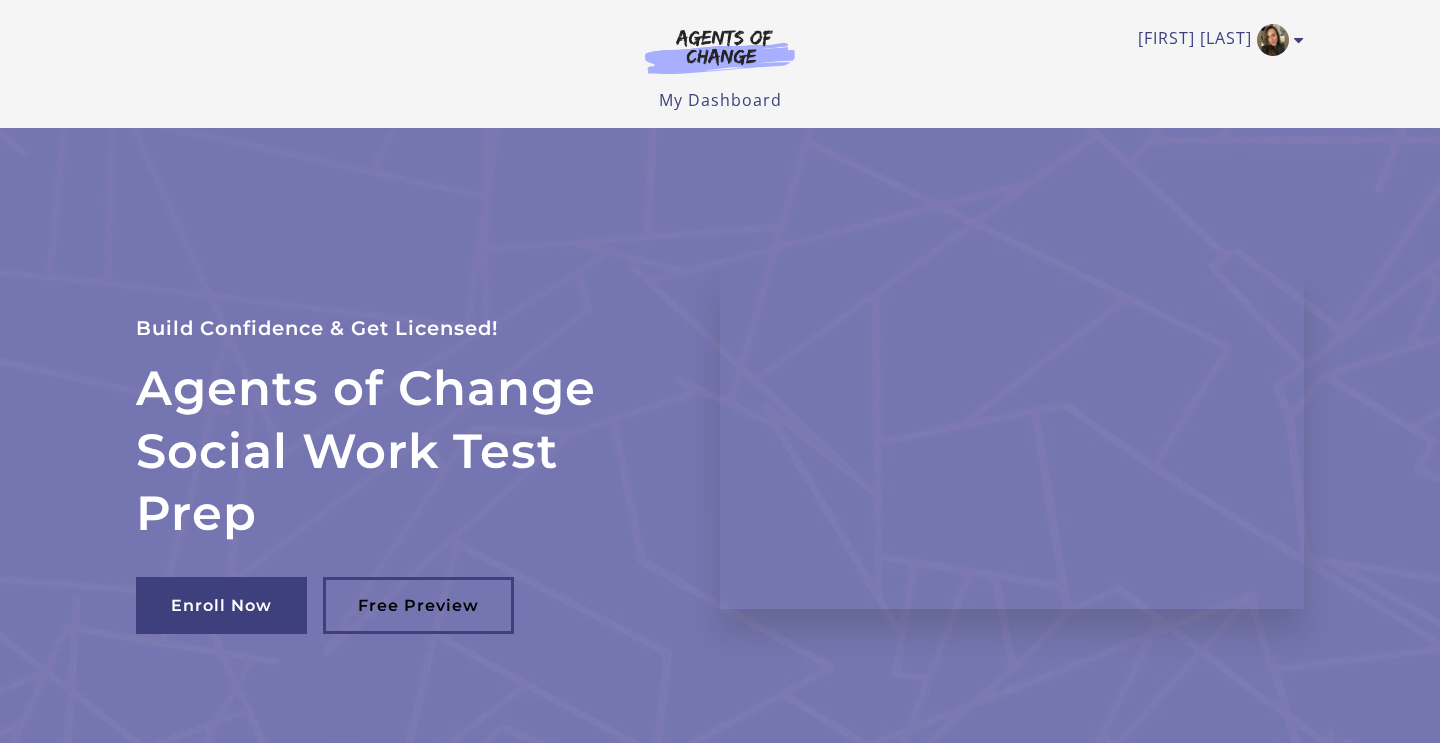 click on "My Dashboard" at bounding box center [720, 100] 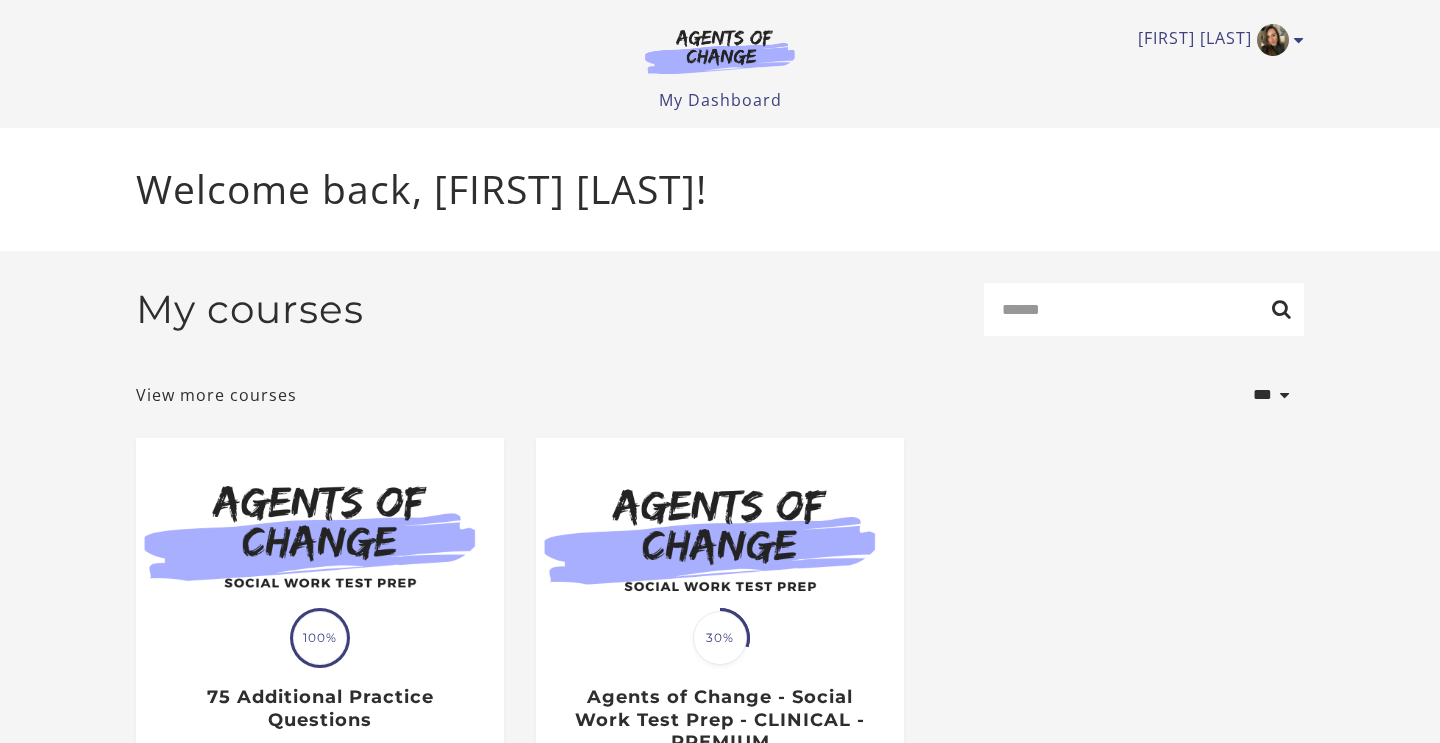 scroll, scrollTop: 0, scrollLeft: 0, axis: both 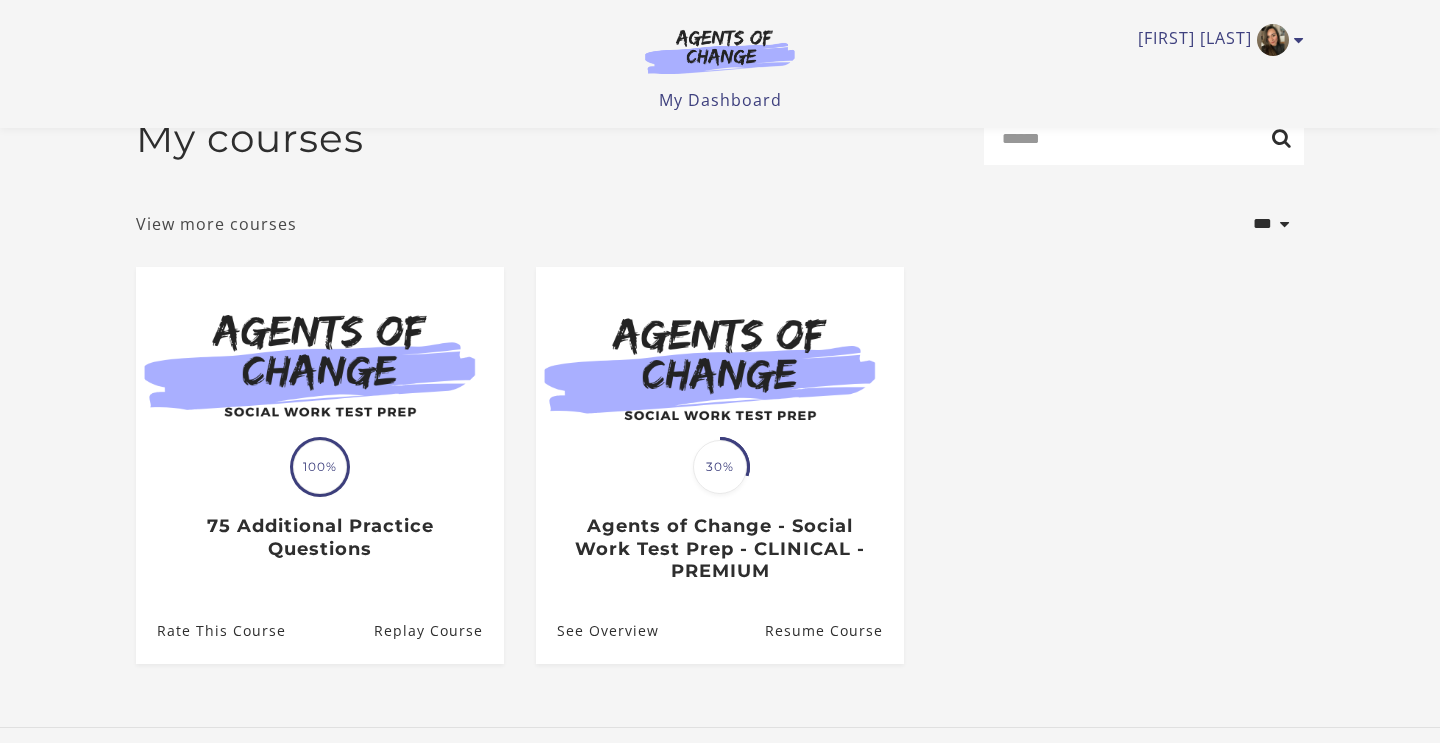 click on "View more courses" at bounding box center [216, 224] 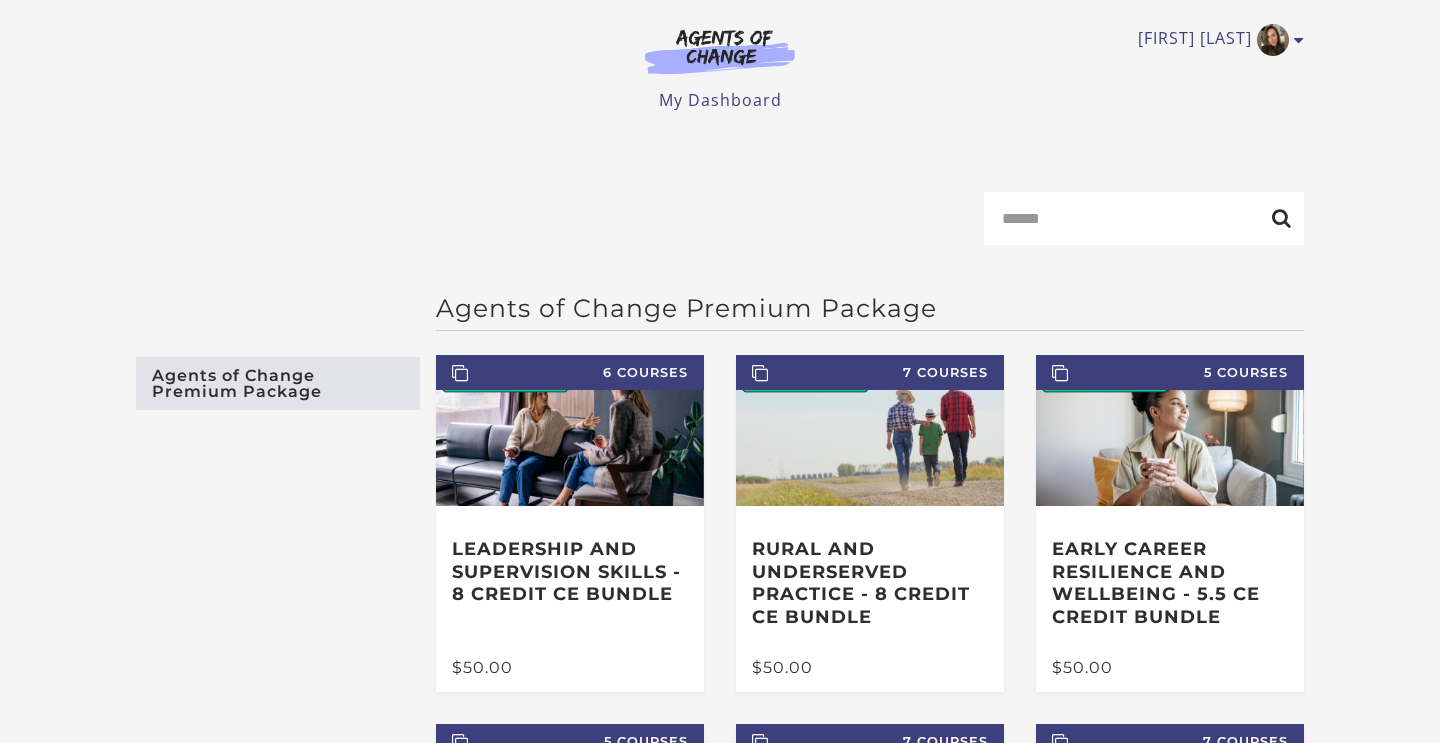 scroll, scrollTop: 0, scrollLeft: 0, axis: both 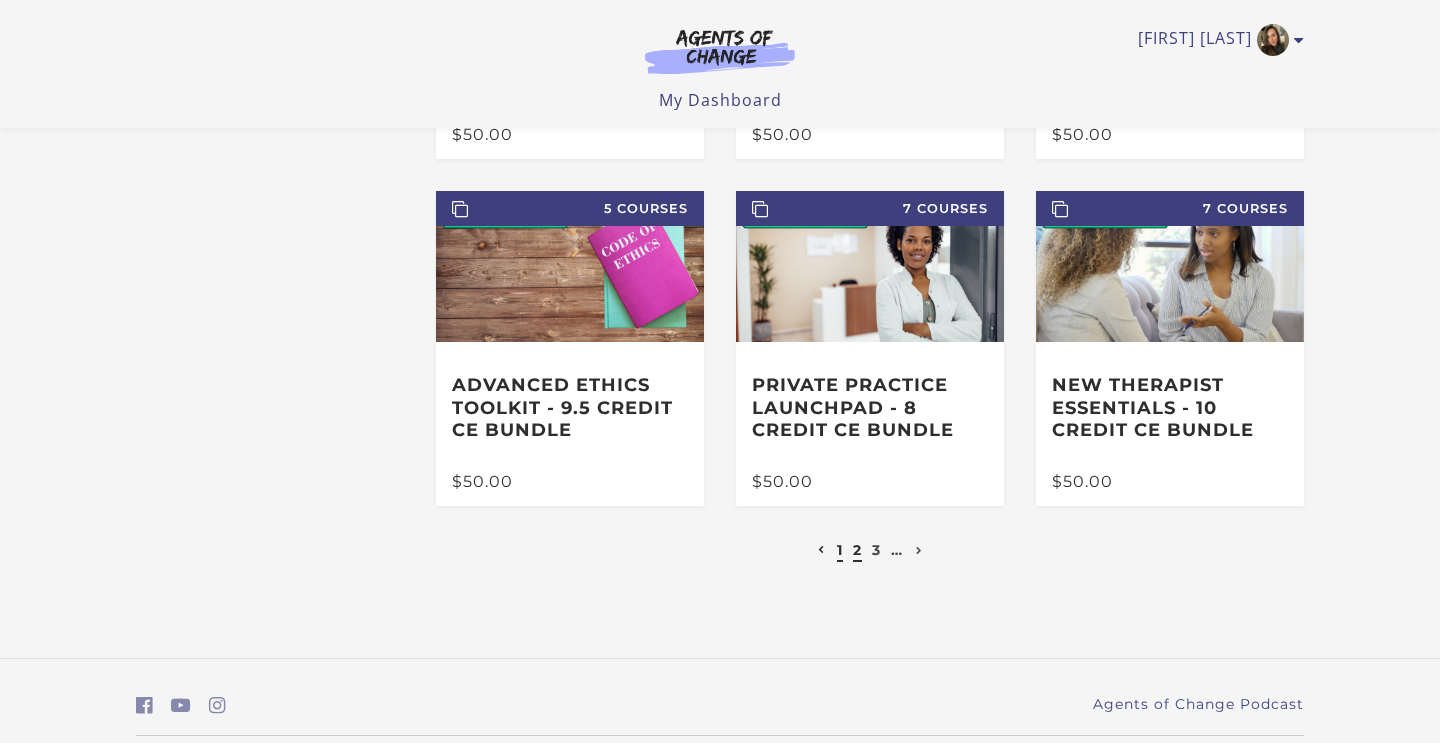 click on "2" at bounding box center [857, 550] 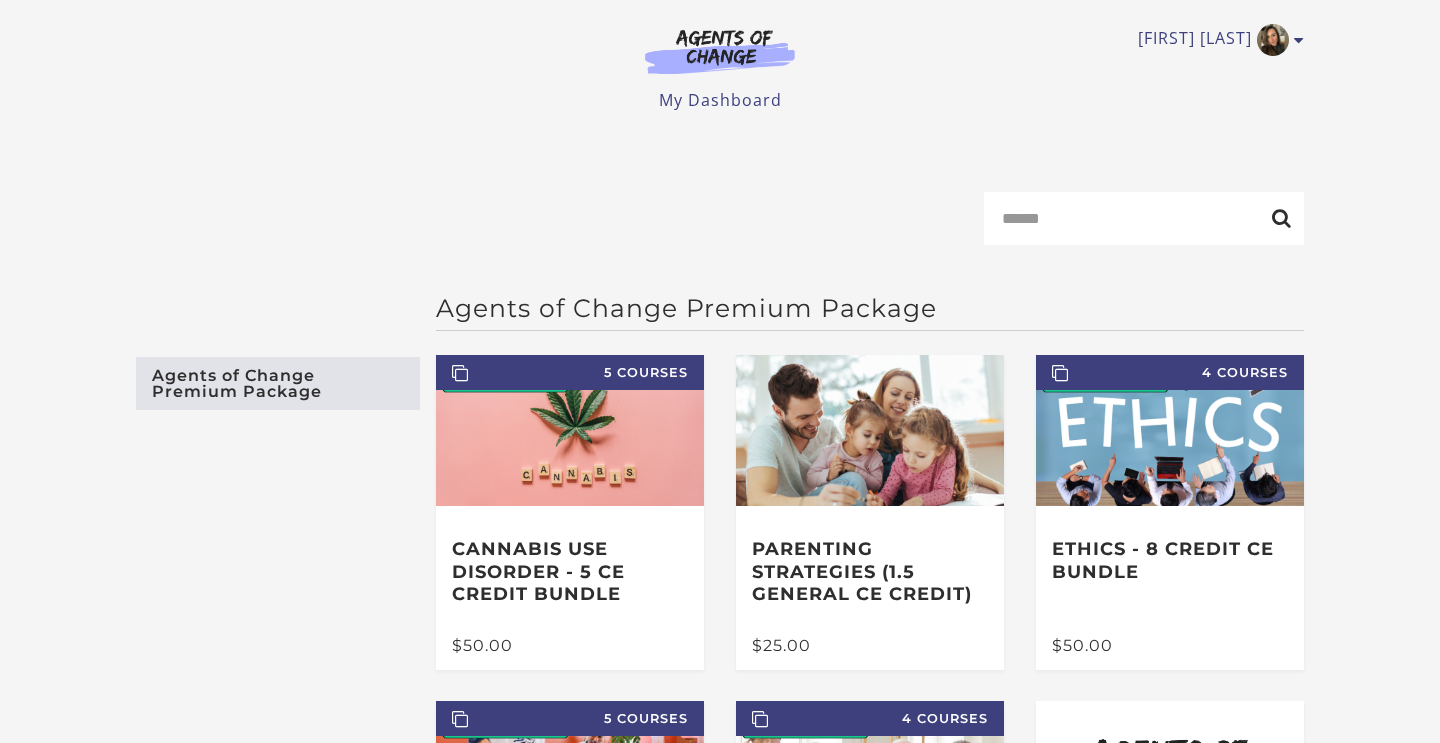 scroll, scrollTop: 0, scrollLeft: 0, axis: both 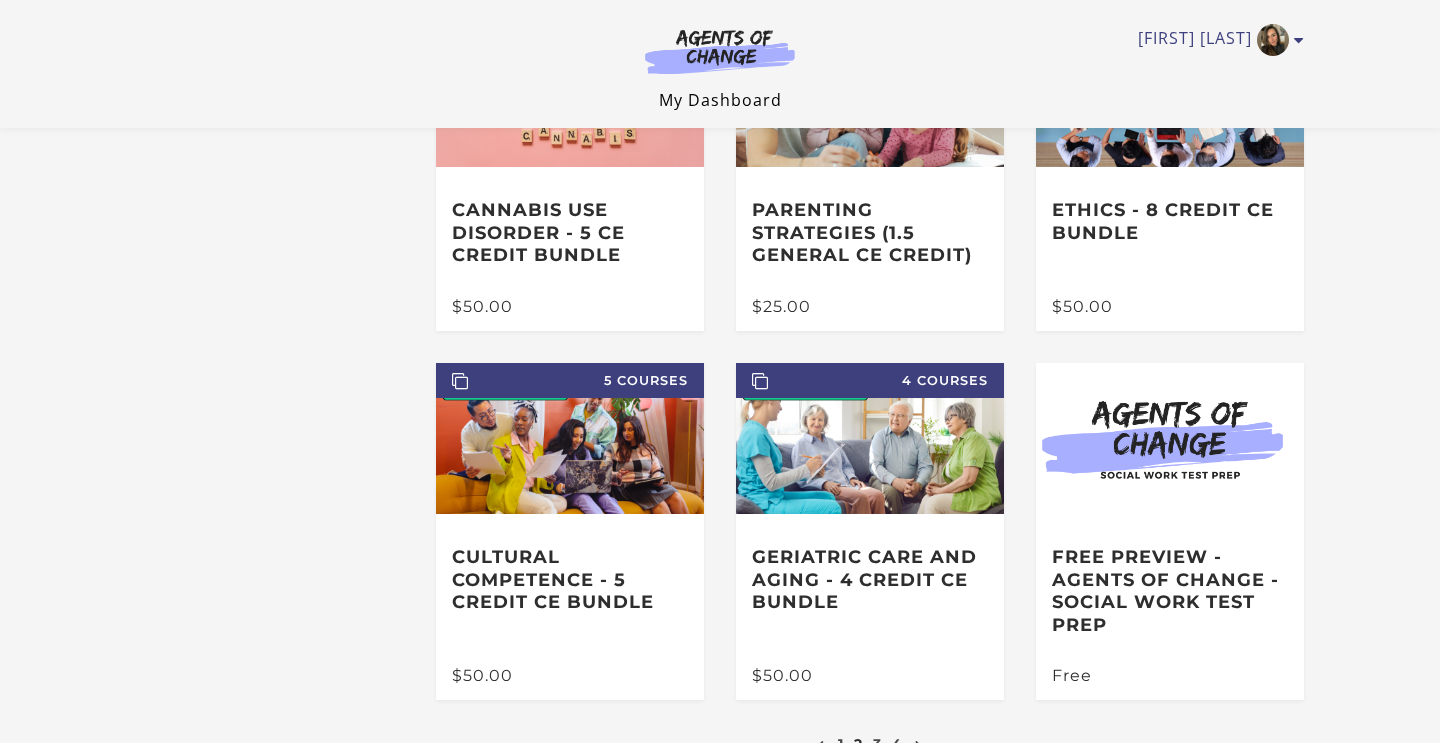 click on "My Dashboard" at bounding box center [720, 100] 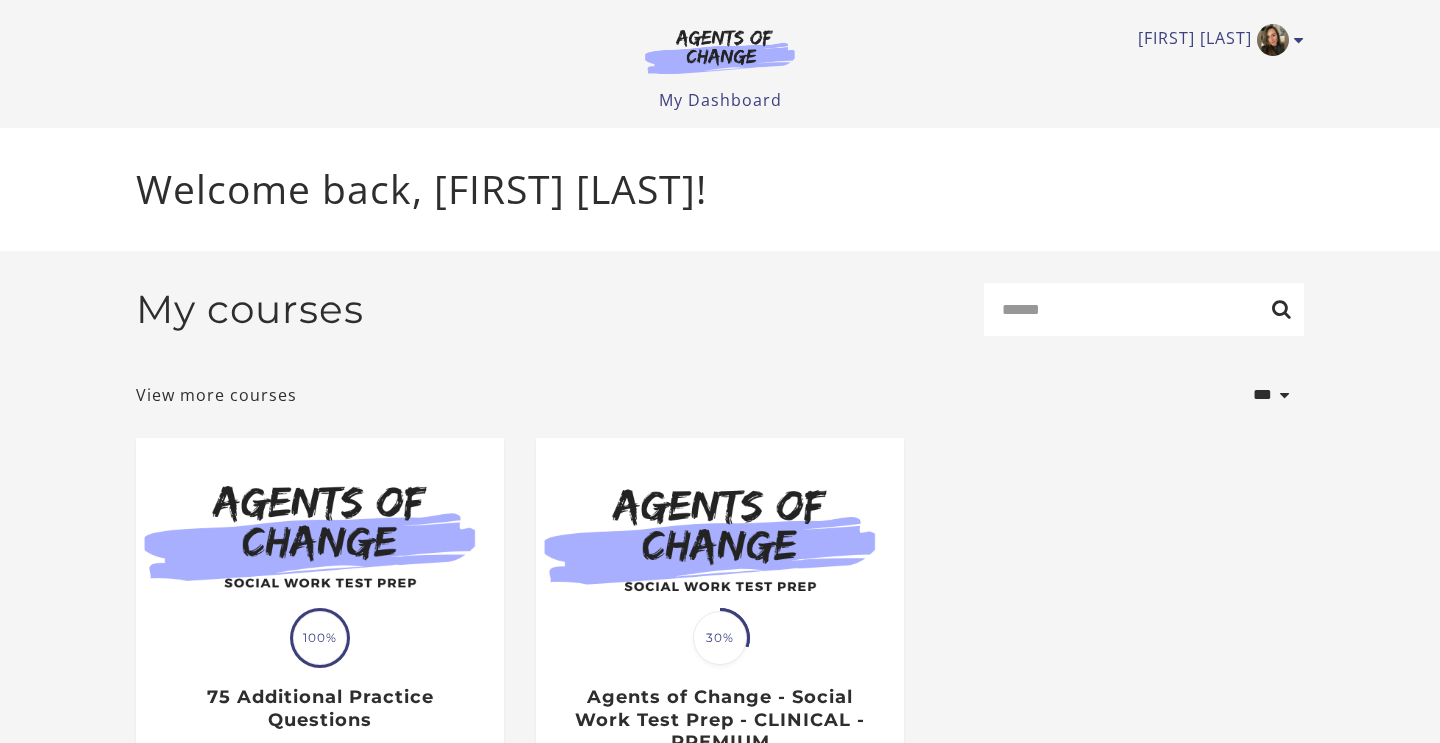 scroll, scrollTop: 0, scrollLeft: 0, axis: both 